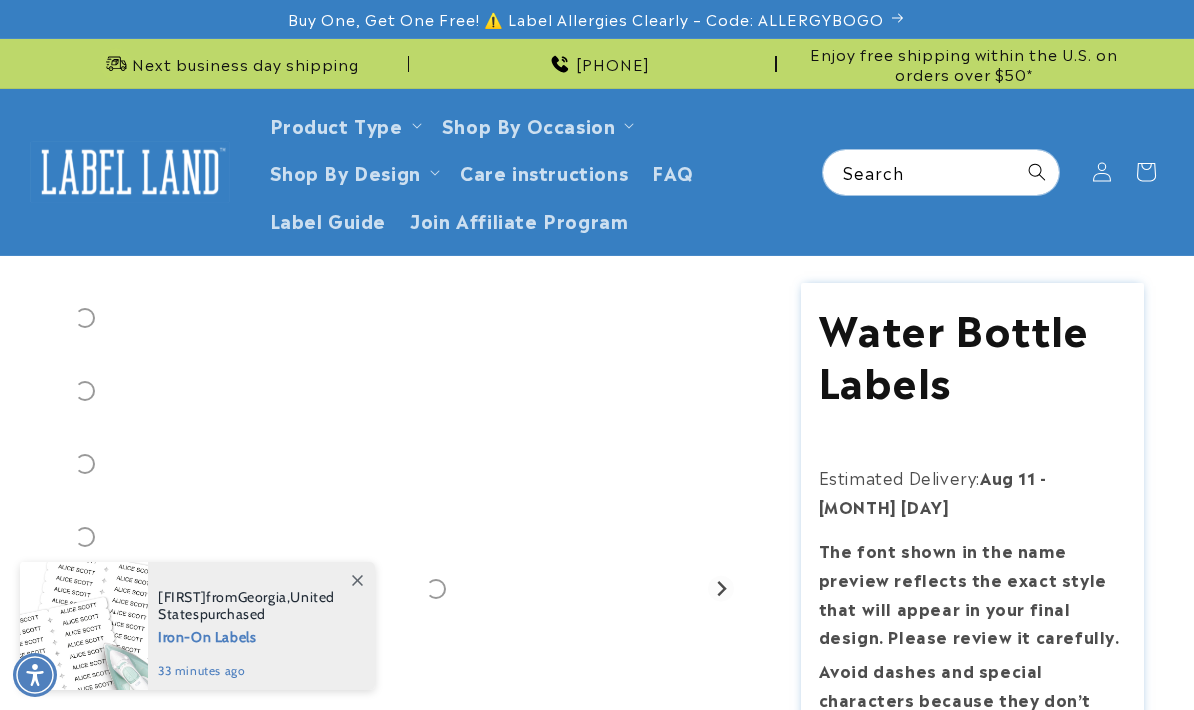 scroll, scrollTop: 0, scrollLeft: 0, axis: both 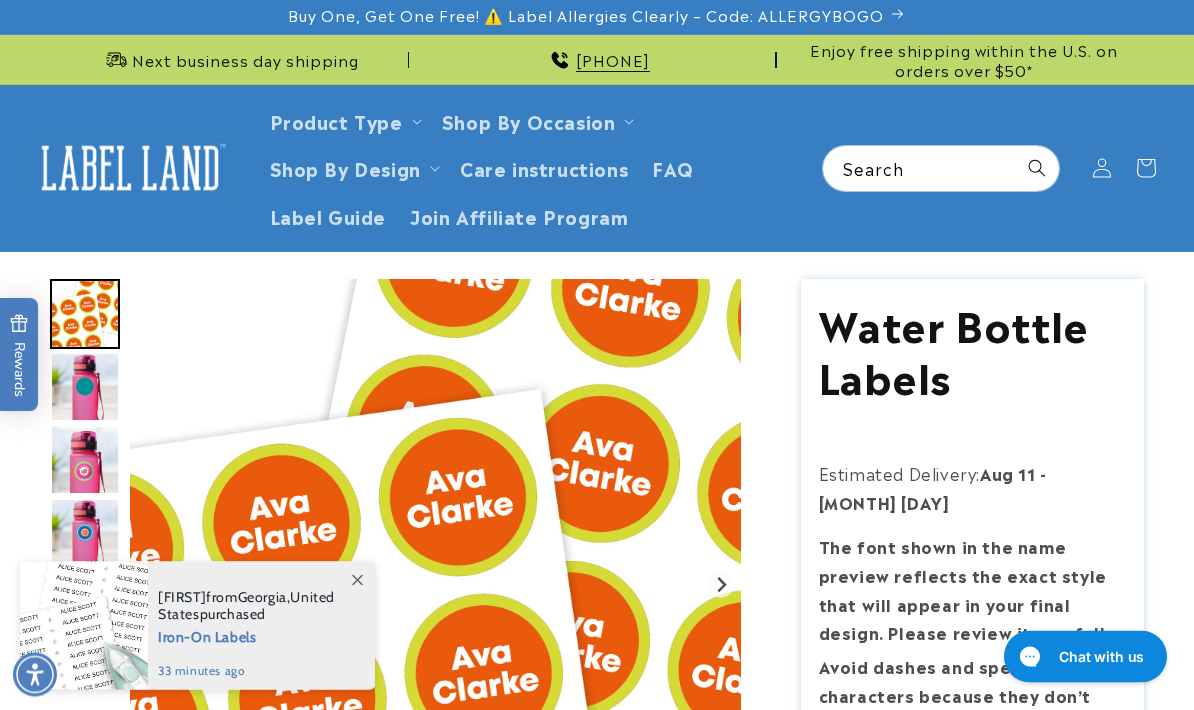 click on "Shop By Occasion" at bounding box center [529, 121] 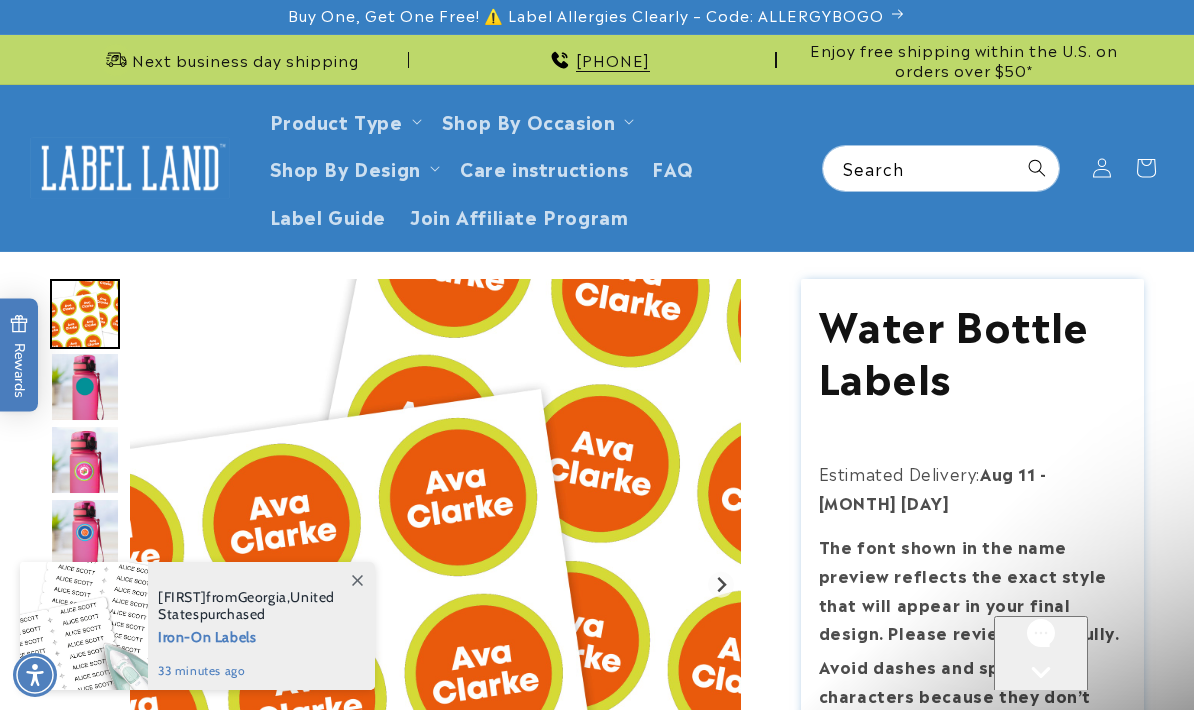 scroll, scrollTop: 0, scrollLeft: 0, axis: both 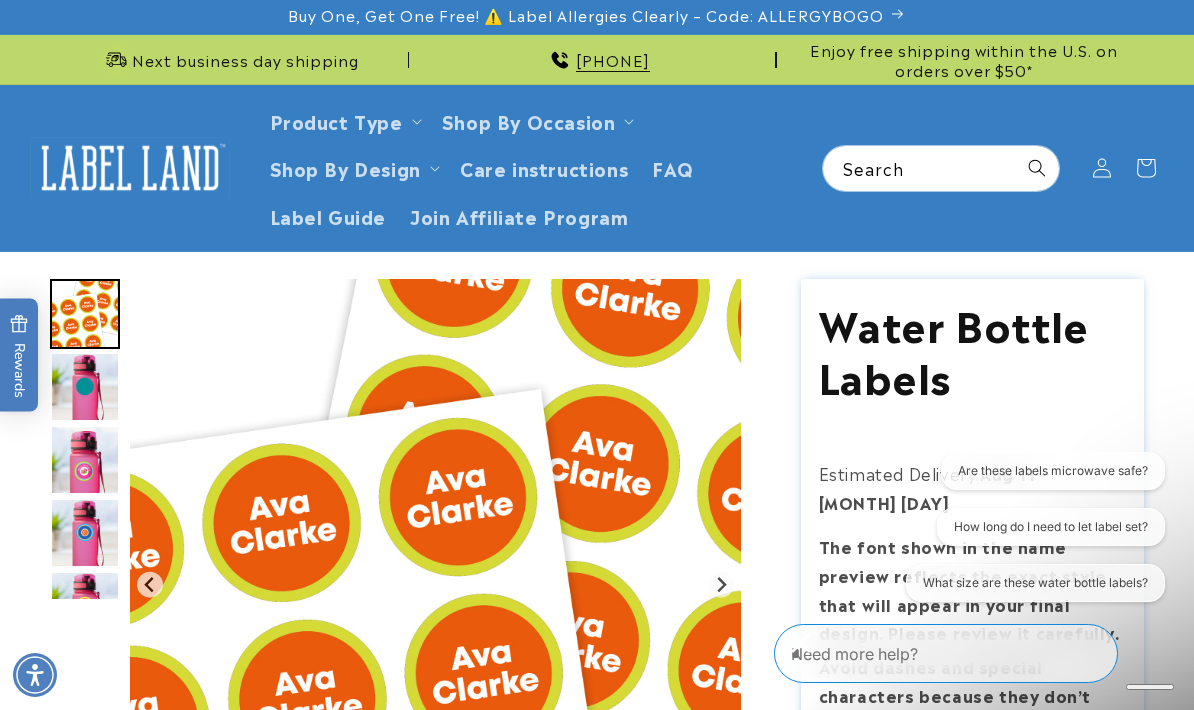 click on "FAQ" at bounding box center (673, 167) 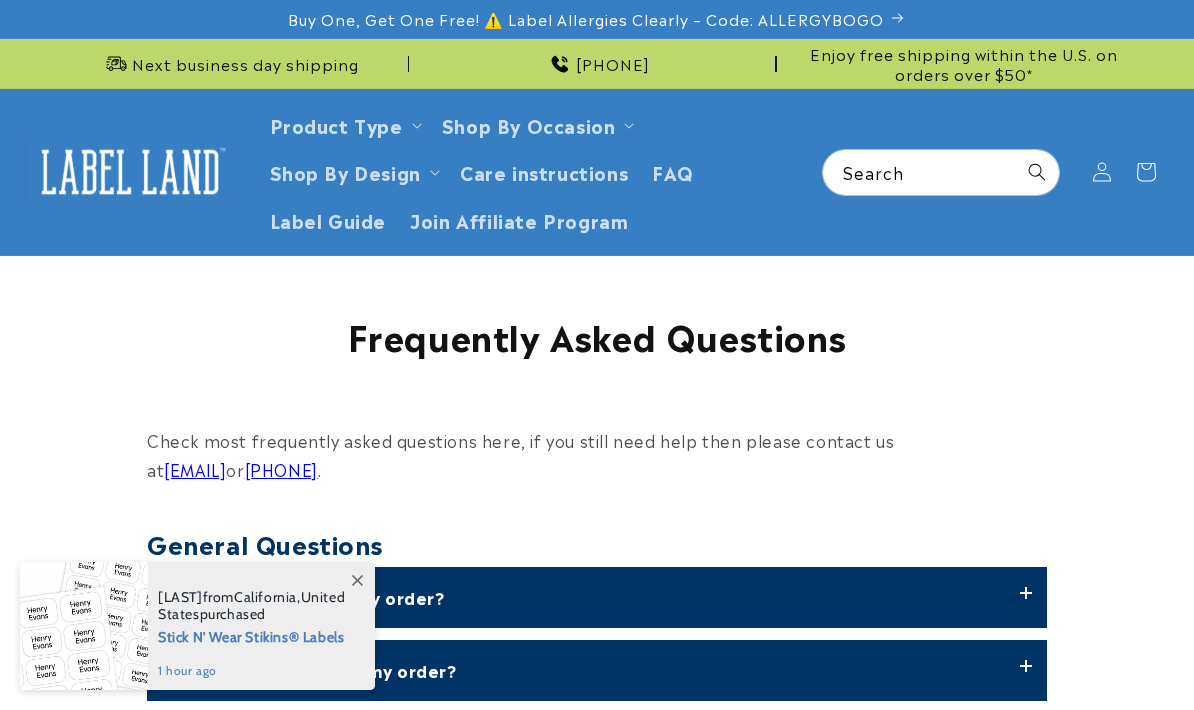 scroll, scrollTop: 0, scrollLeft: 0, axis: both 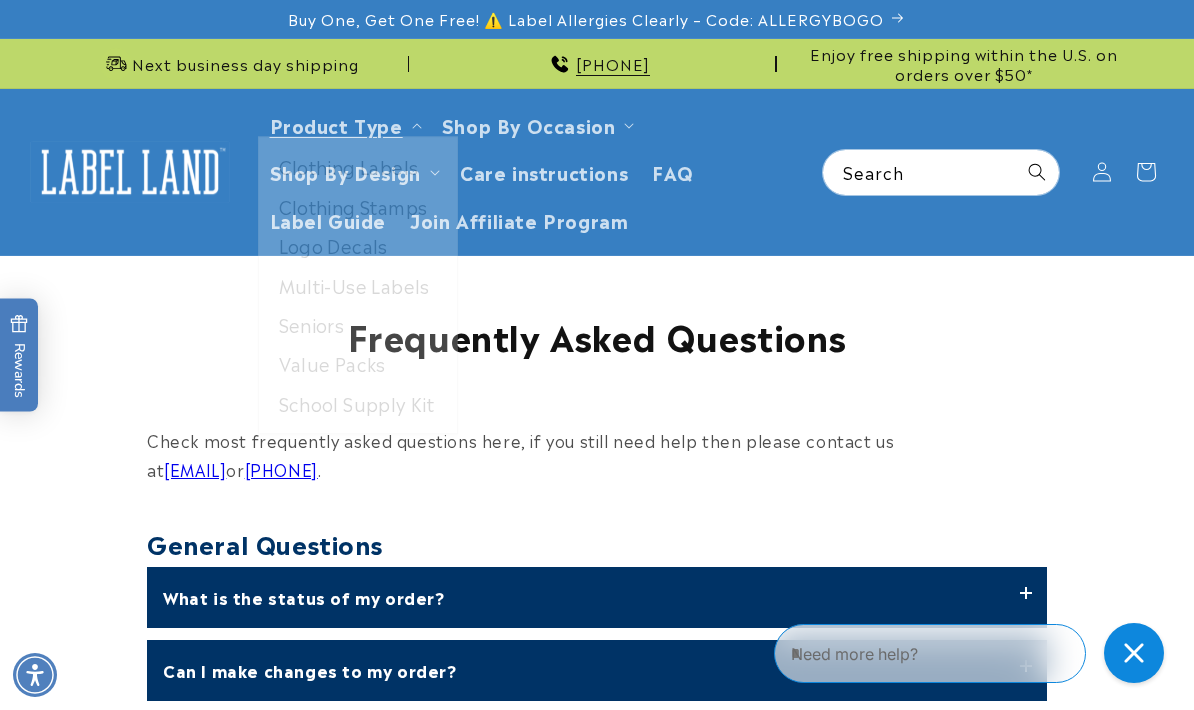 click on "Frequently Asked Questions" at bounding box center [597, 325] 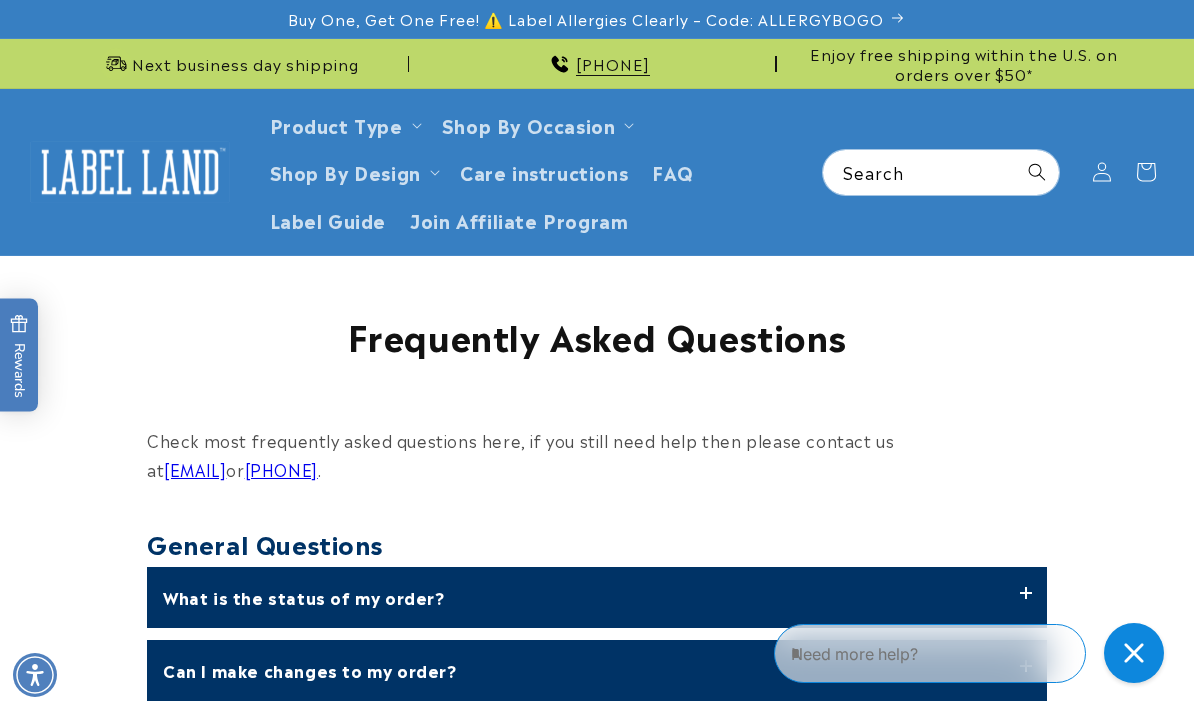 click on "Frequently Asked Questions" at bounding box center [597, 325] 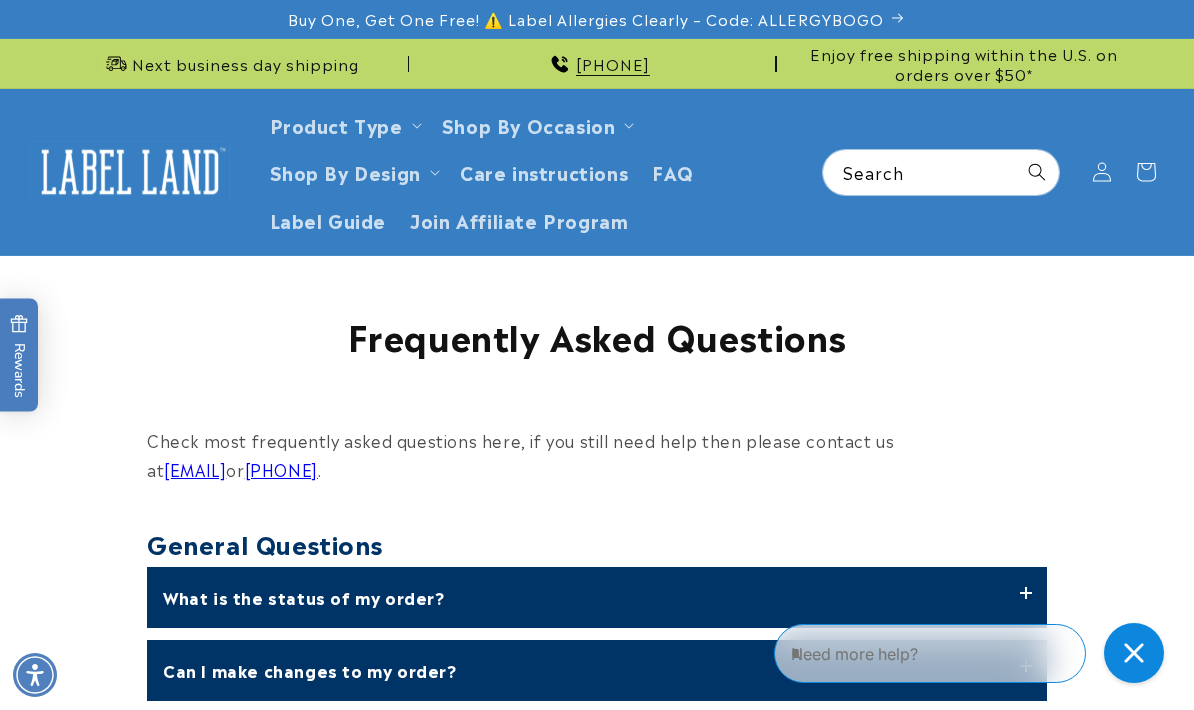 click on "Label Guide" at bounding box center (328, 219) 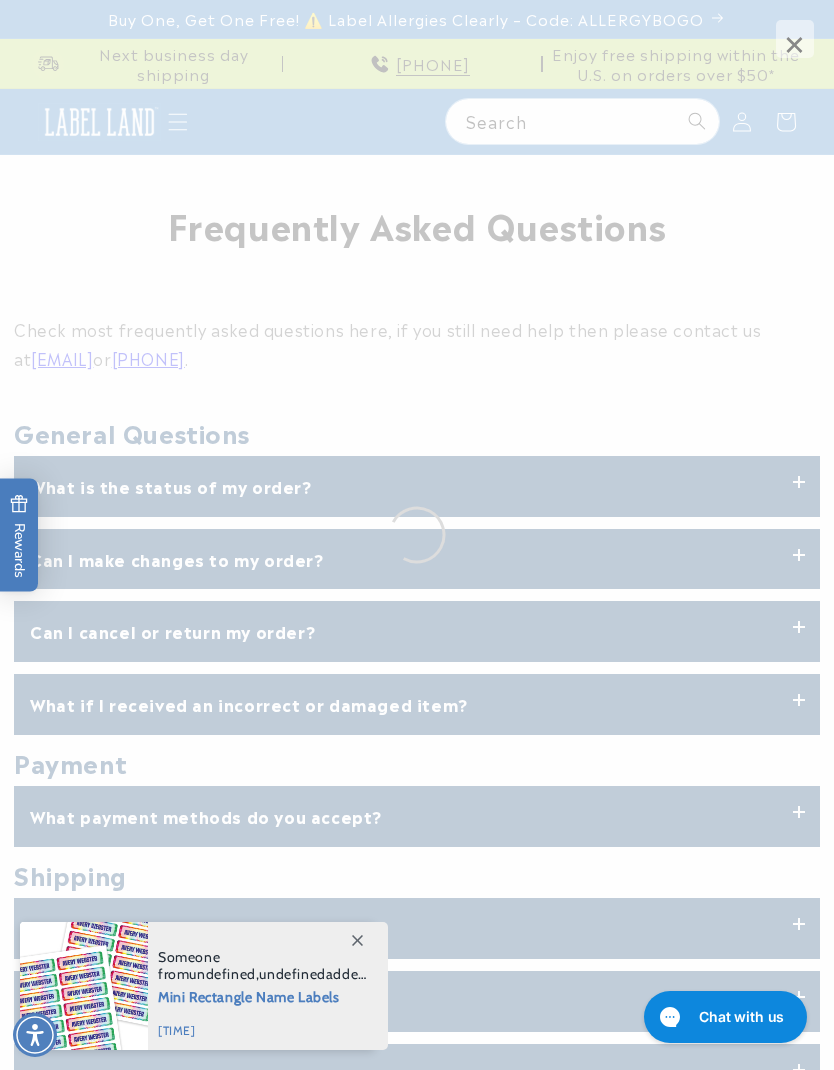 click on "×" at bounding box center [795, 39] 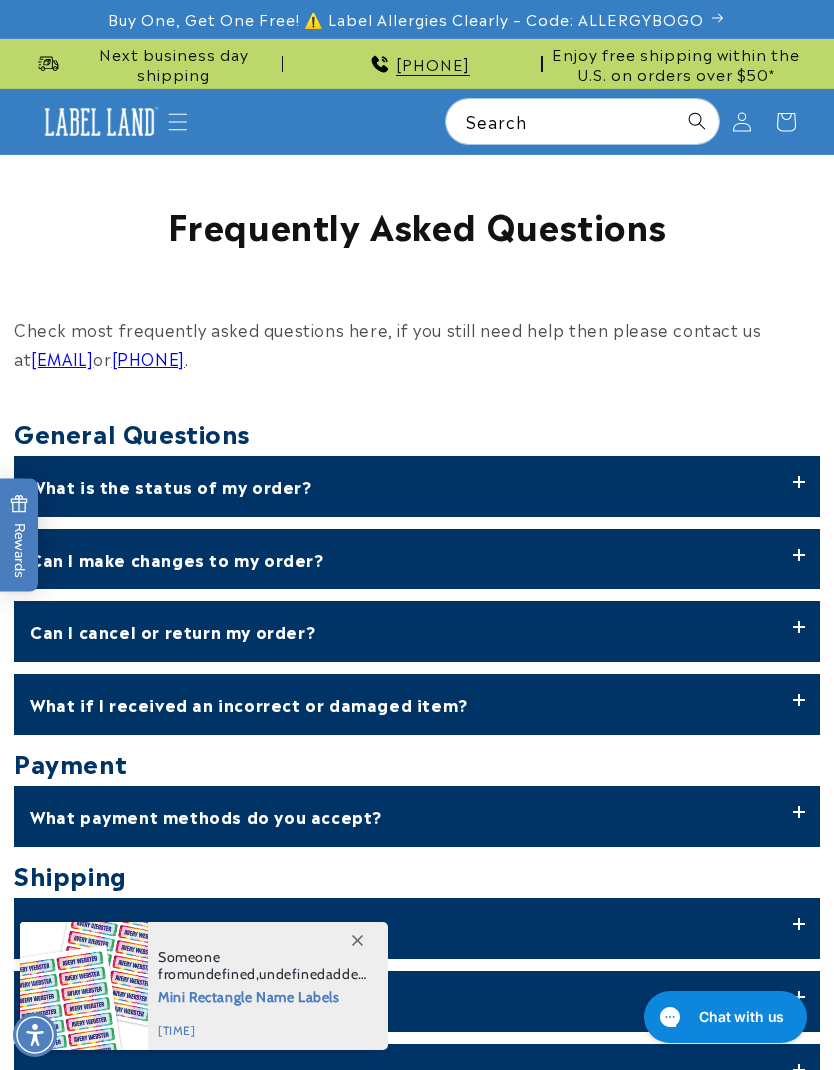 click at bounding box center [99, 122] 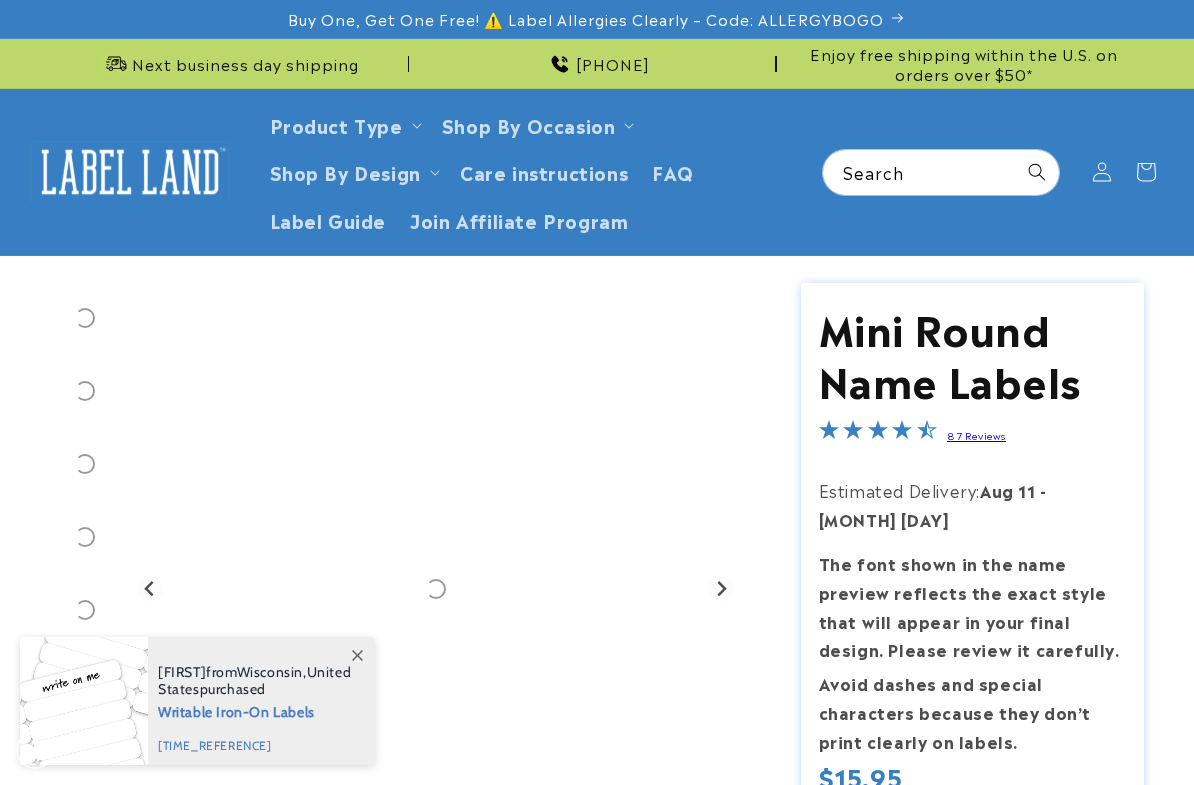 scroll, scrollTop: 0, scrollLeft: 0, axis: both 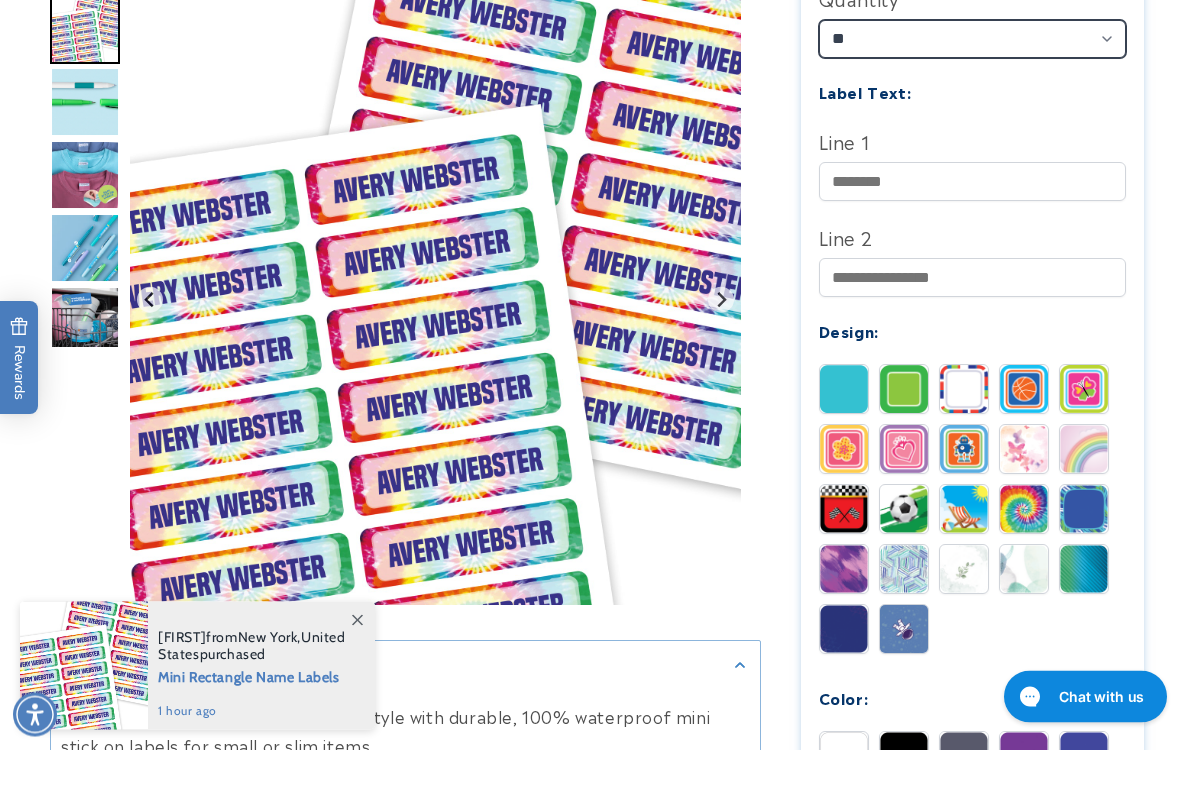 click on "**
**
**" at bounding box center [973, 75] 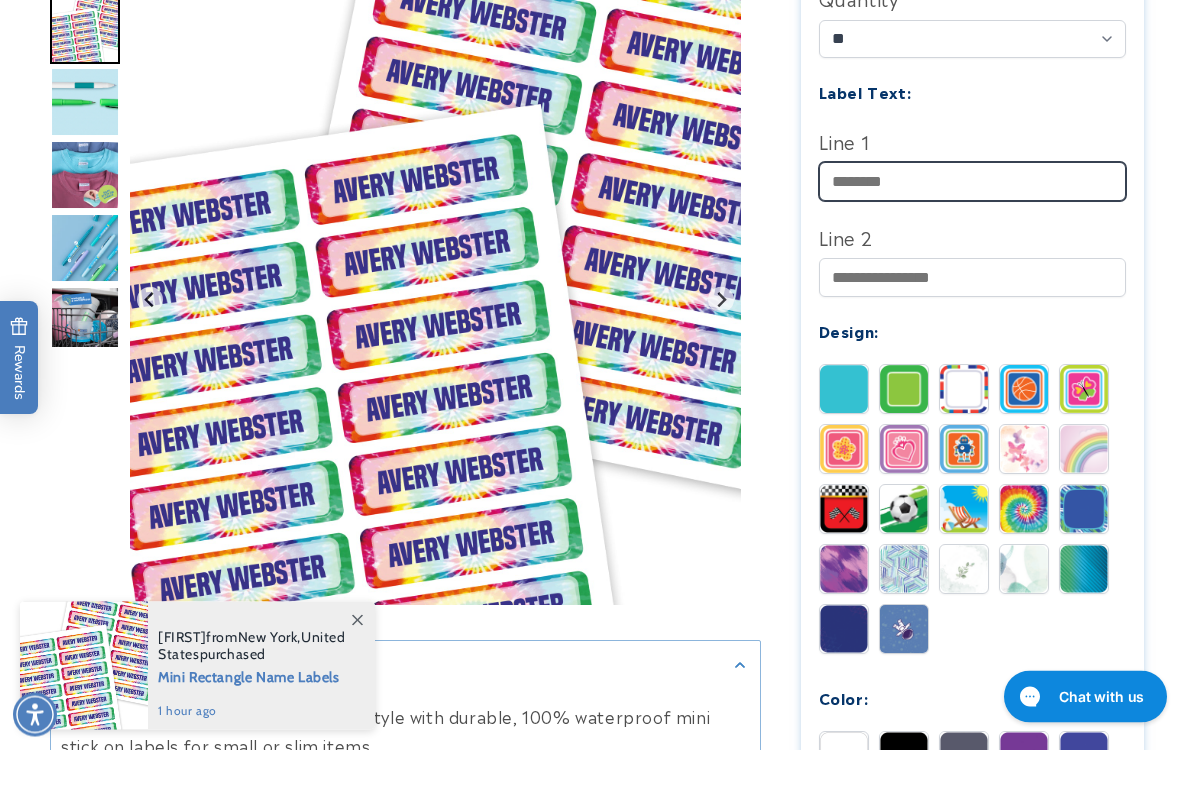 click on "Line 1" at bounding box center [973, 217] 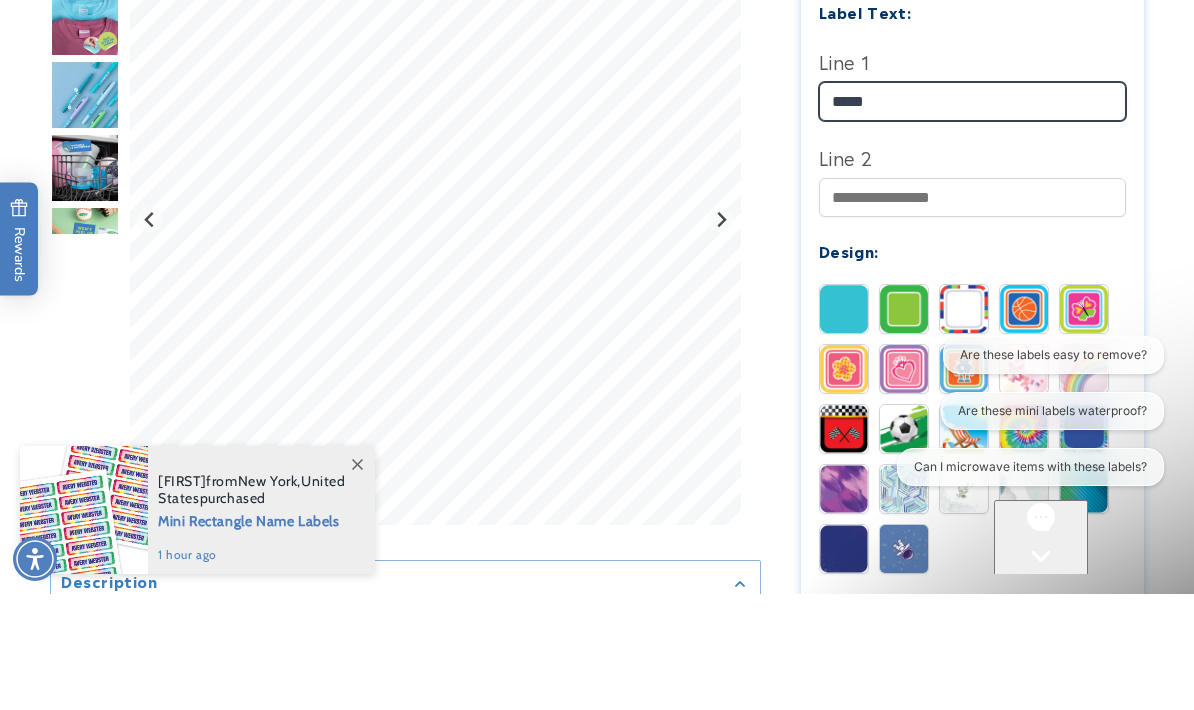 scroll, scrollTop: 0, scrollLeft: 0, axis: both 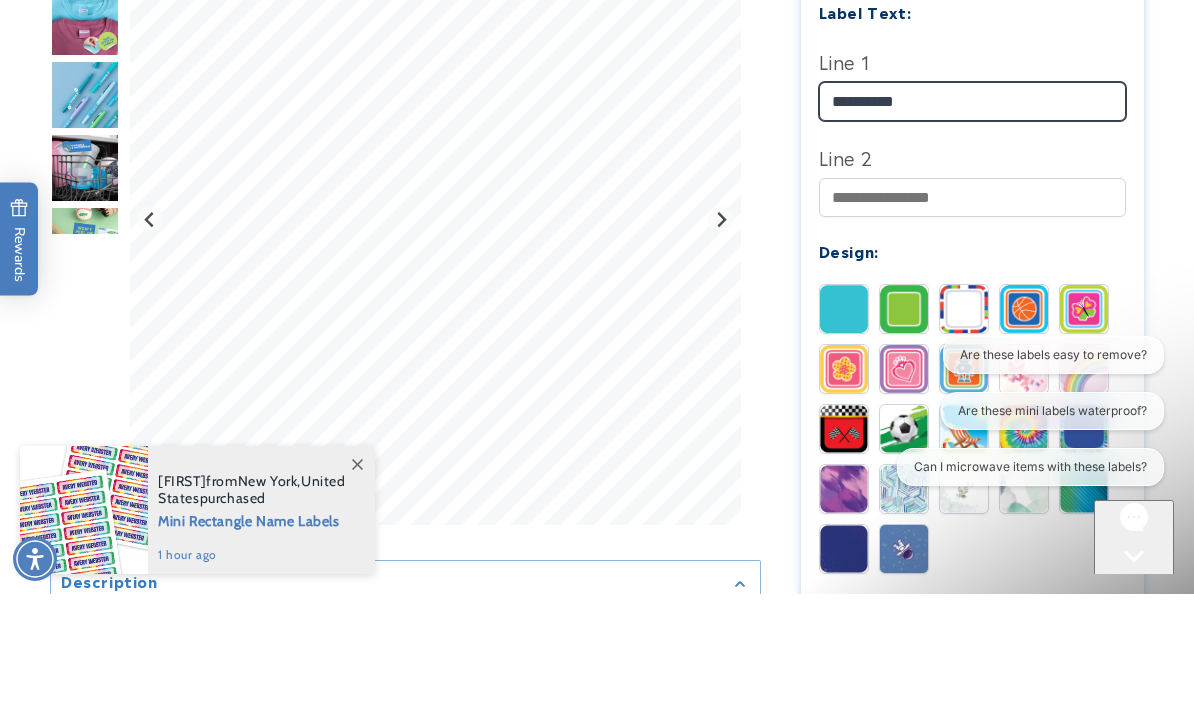 type on "**********" 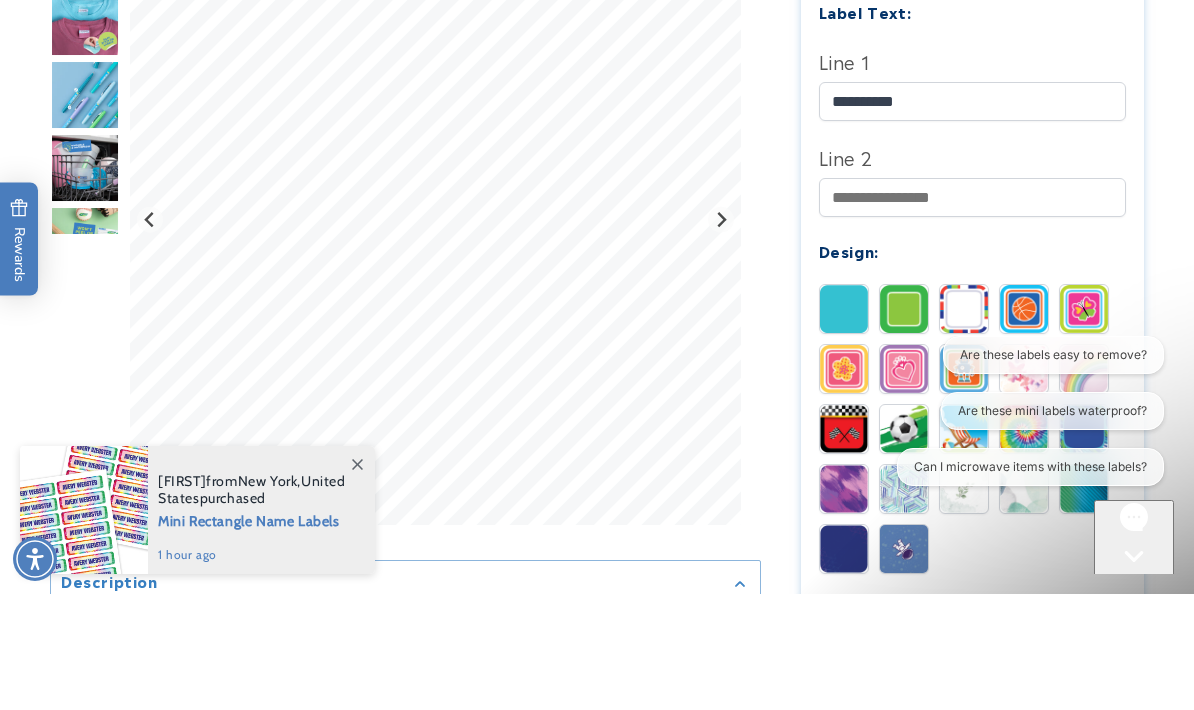 click on "Line 2" at bounding box center (973, 273) 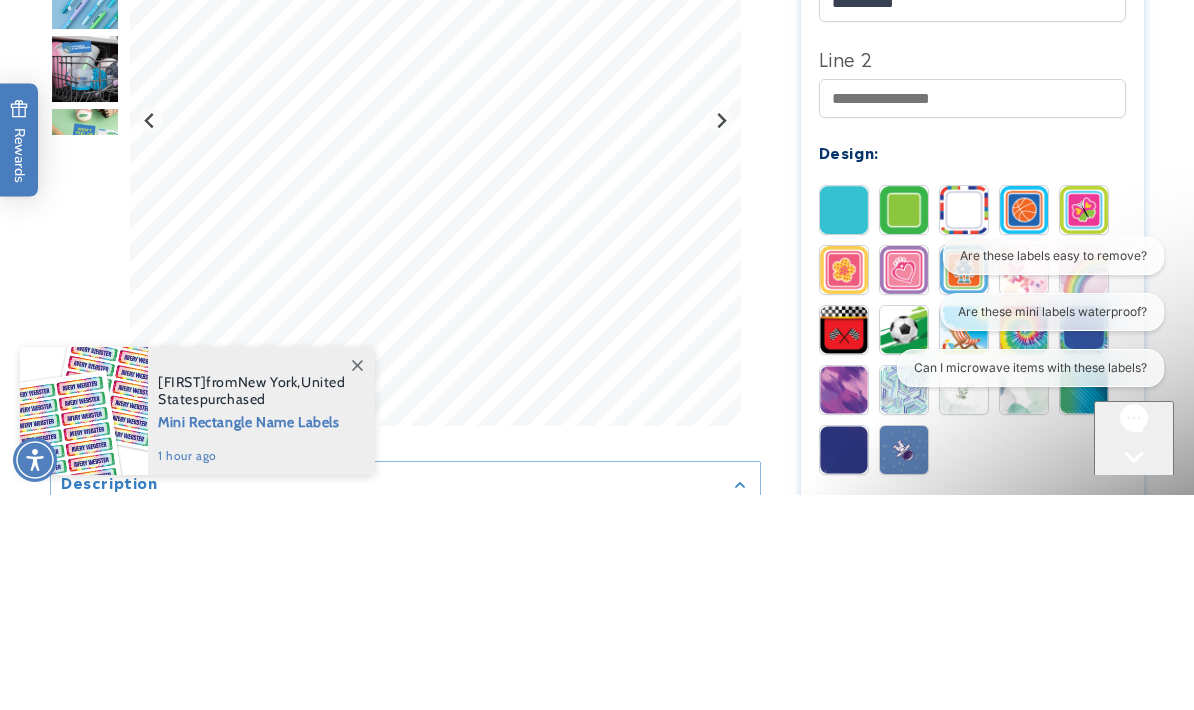 scroll, scrollTop: 918, scrollLeft: 0, axis: vertical 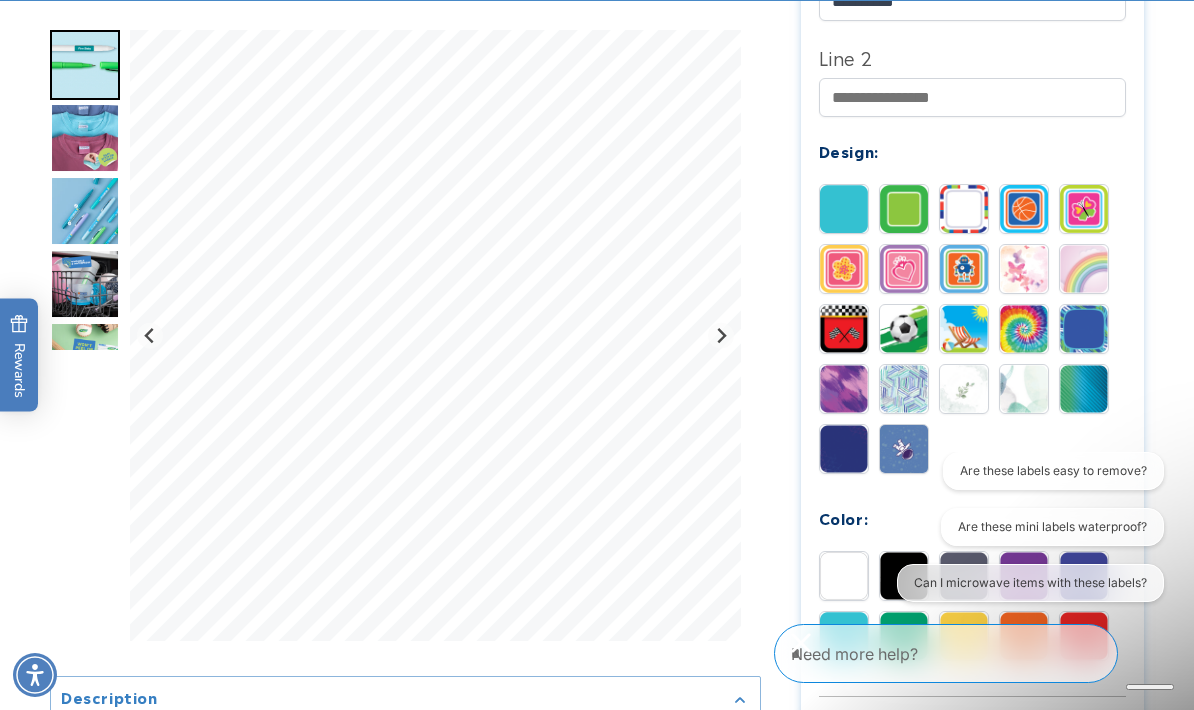 click at bounding box center (904, 209) 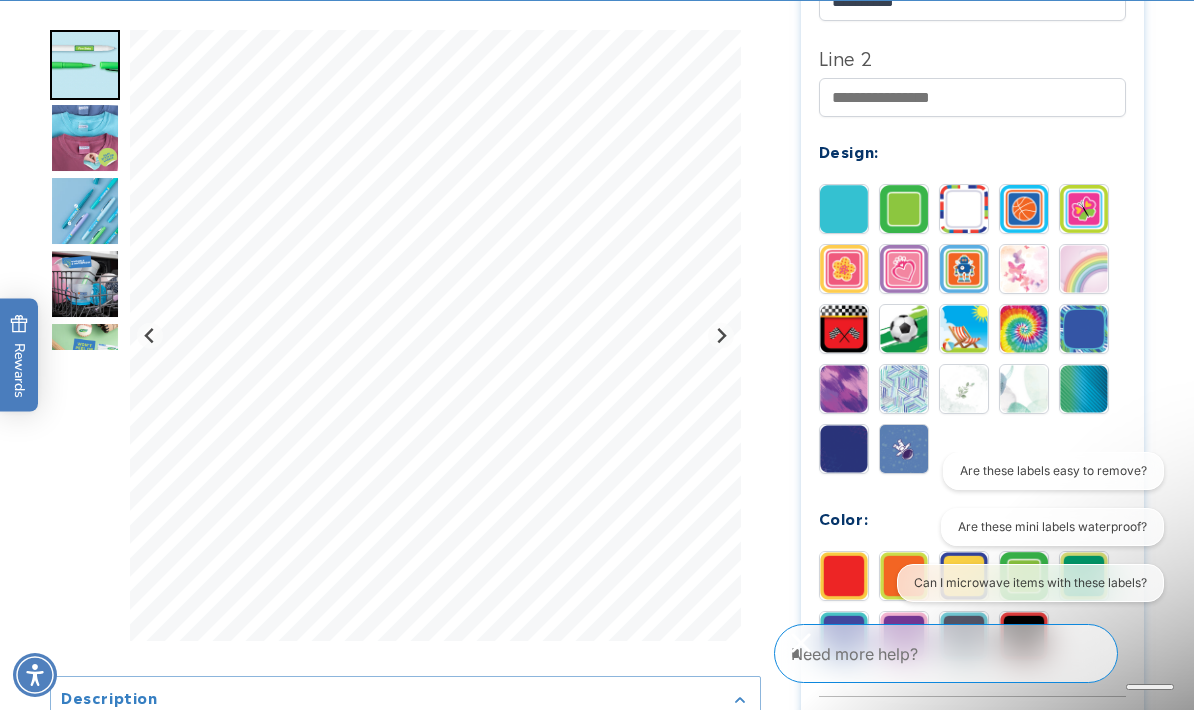 click at bounding box center (964, 329) 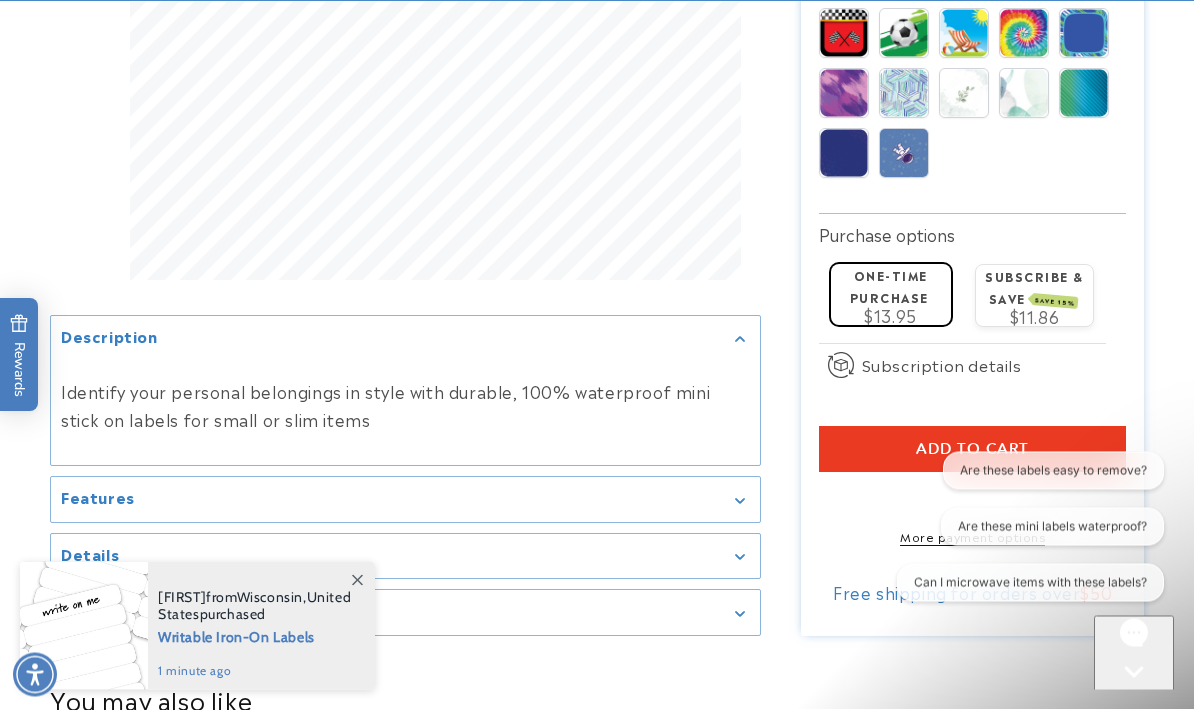 scroll, scrollTop: 1214, scrollLeft: 0, axis: vertical 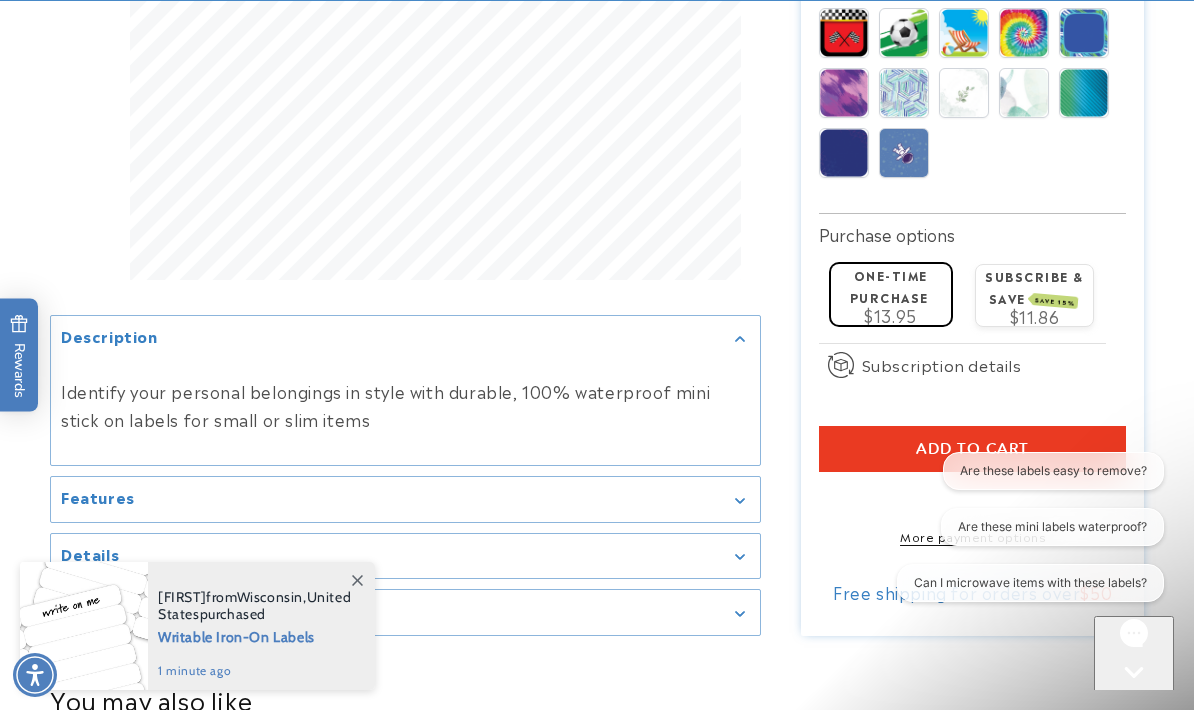 click on "Are these mini labels waterproof?" at bounding box center (1052, 527) 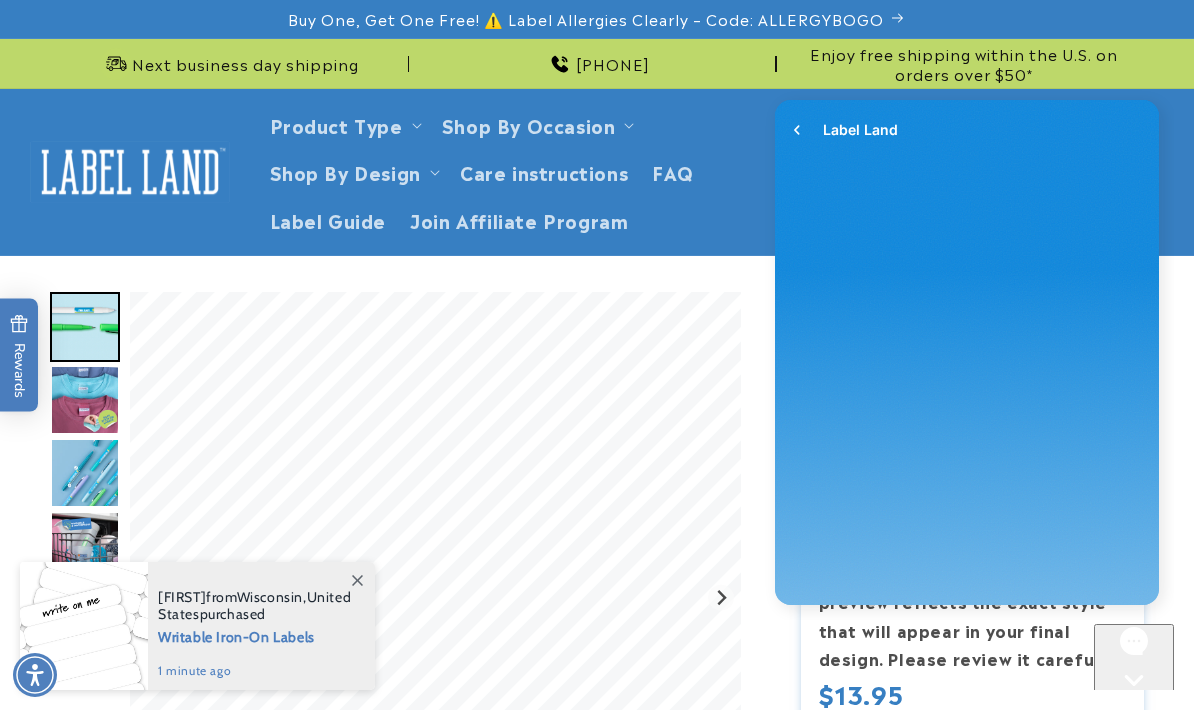 scroll, scrollTop: 0, scrollLeft: 0, axis: both 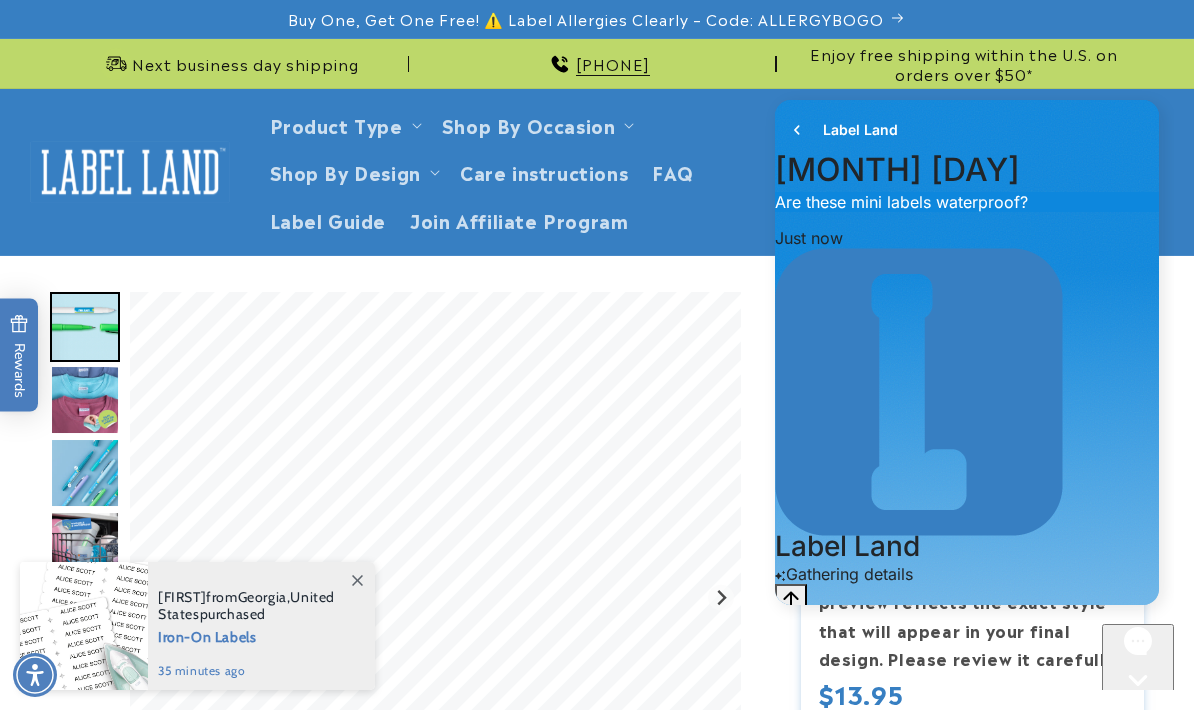 click on "August 7 1:50 PM. You said: Are these mini labels waterproof? , Just now" at bounding box center (967, 204) 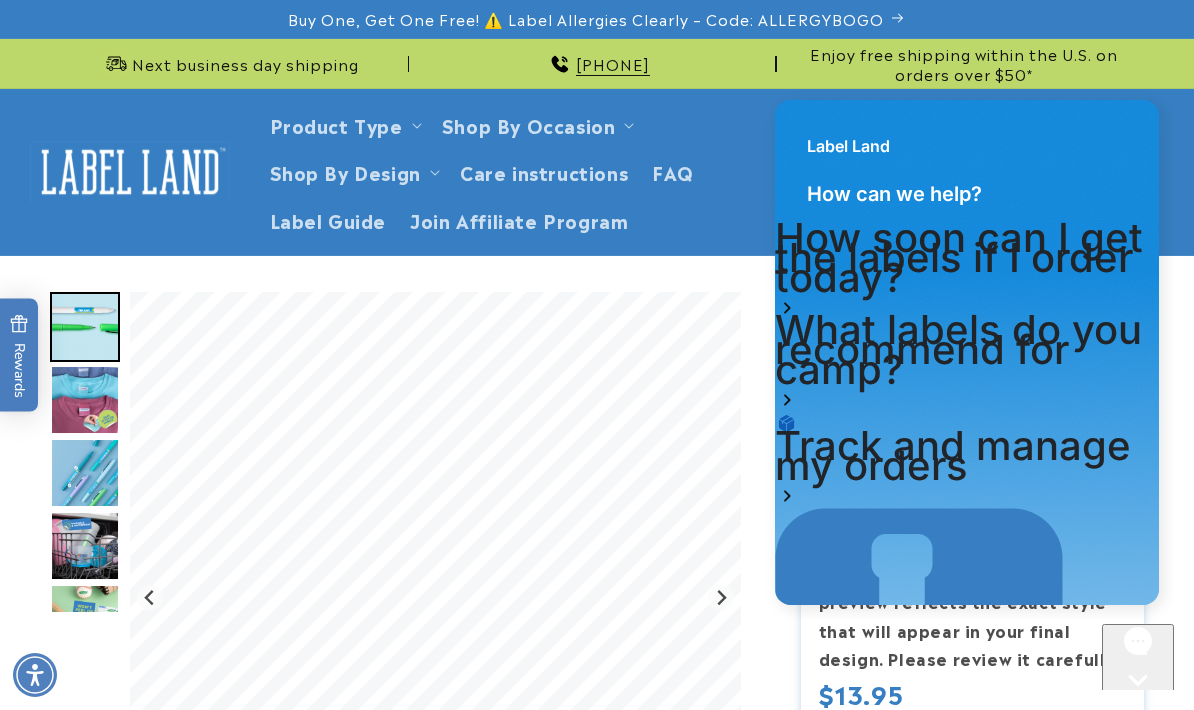 scroll, scrollTop: 54, scrollLeft: 0, axis: vertical 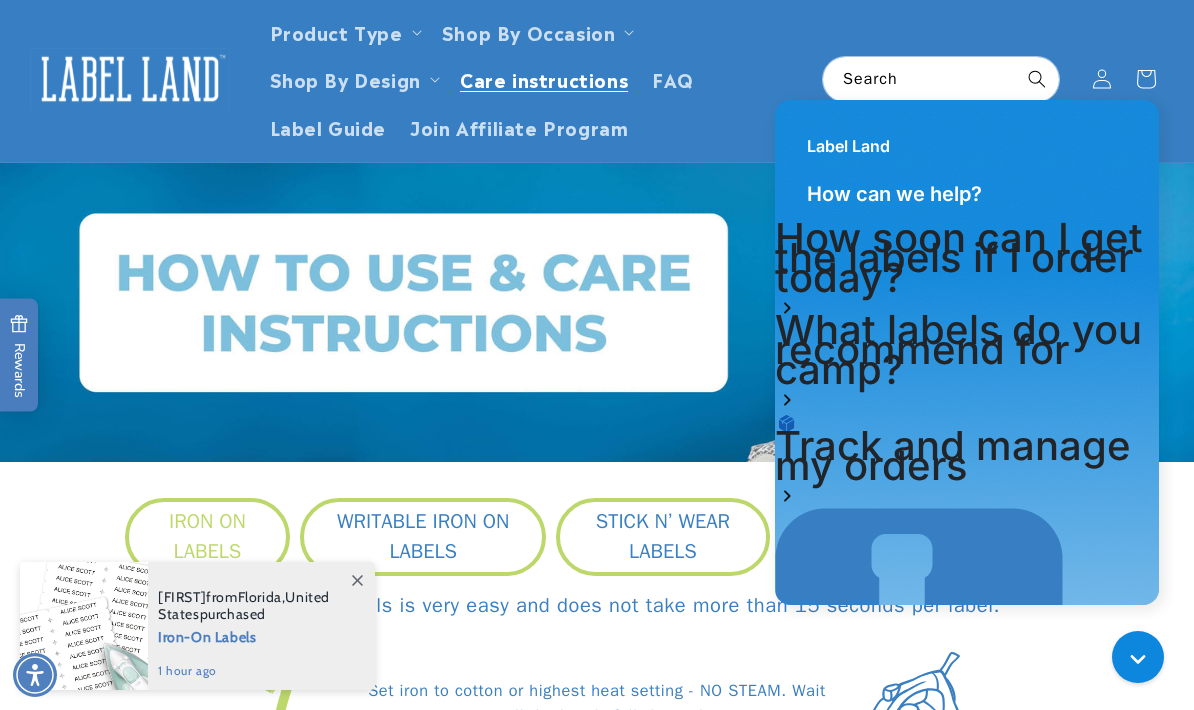 click at bounding box center [597, 312] 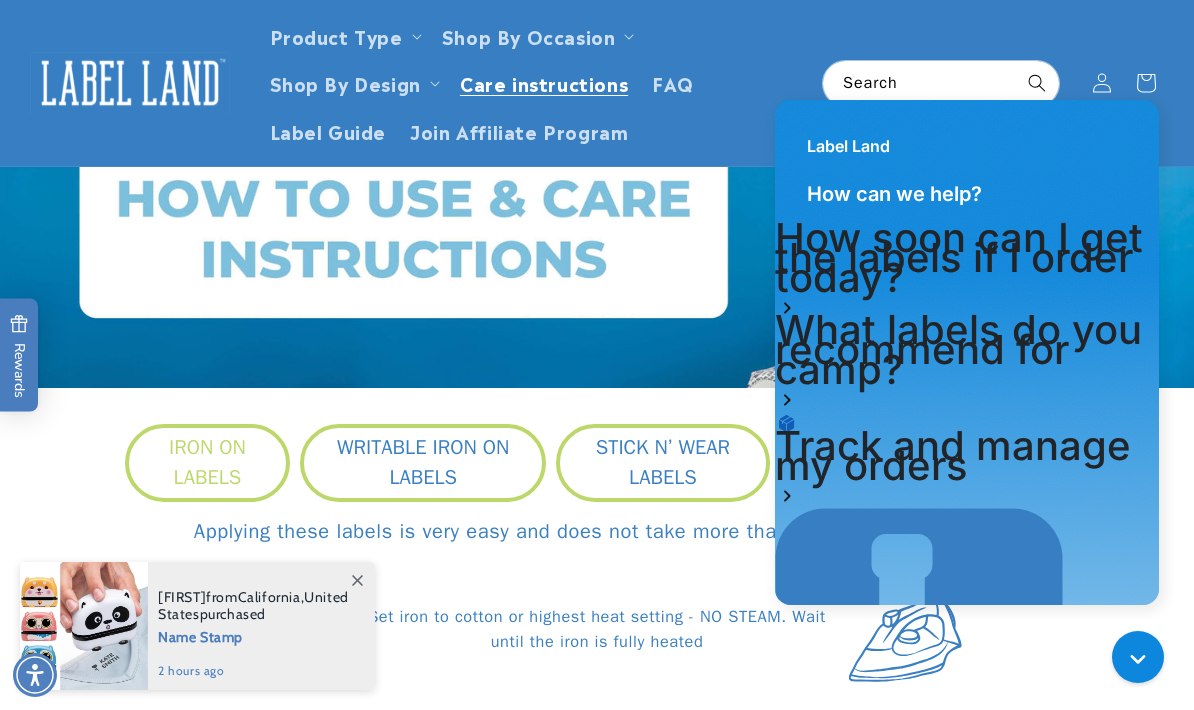 scroll, scrollTop: 0, scrollLeft: 0, axis: both 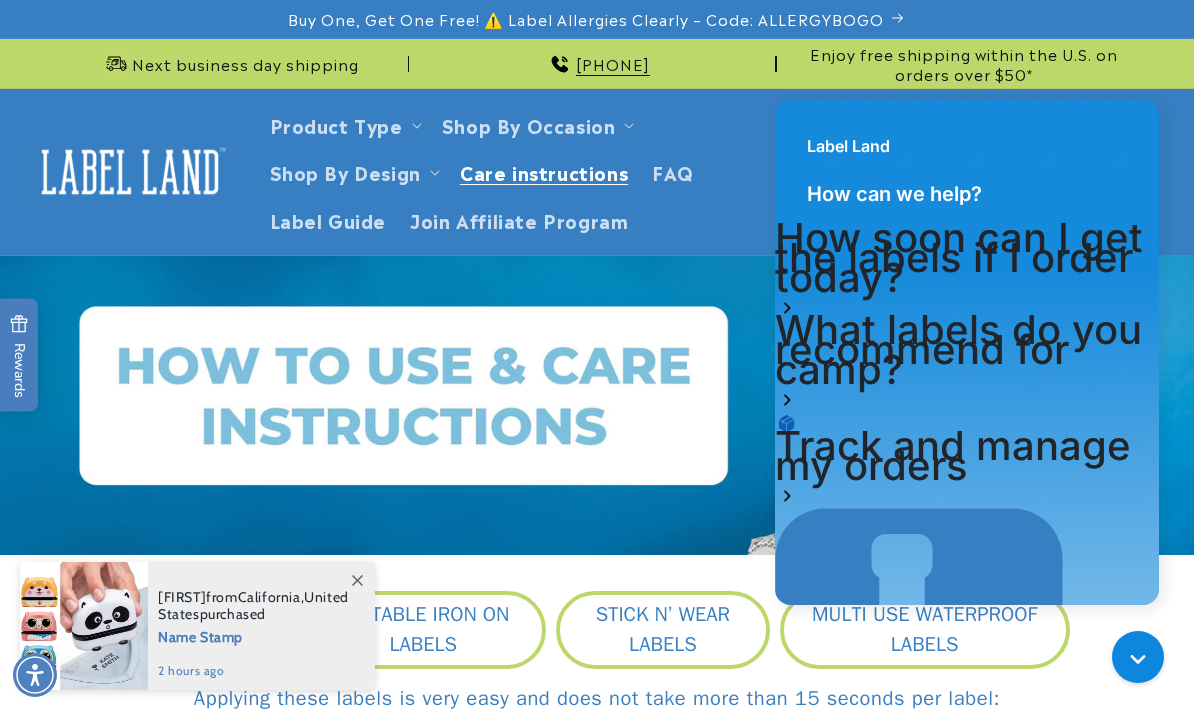 click at bounding box center [597, 405] 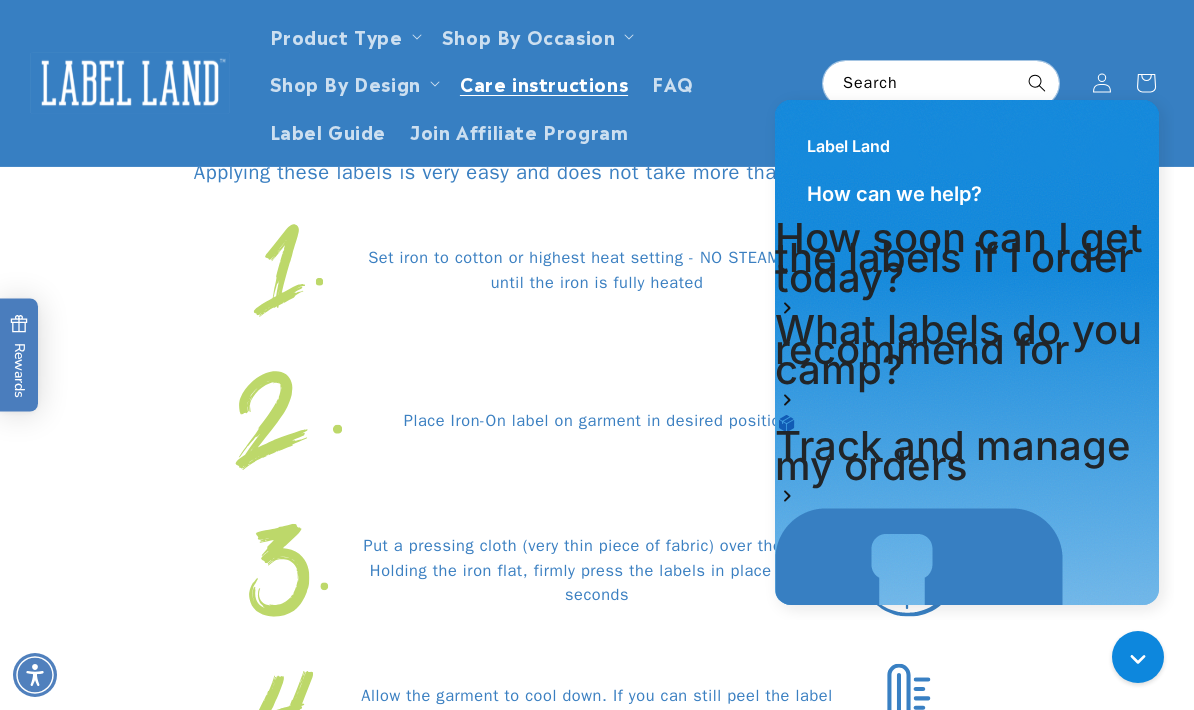 scroll, scrollTop: 533, scrollLeft: 0, axis: vertical 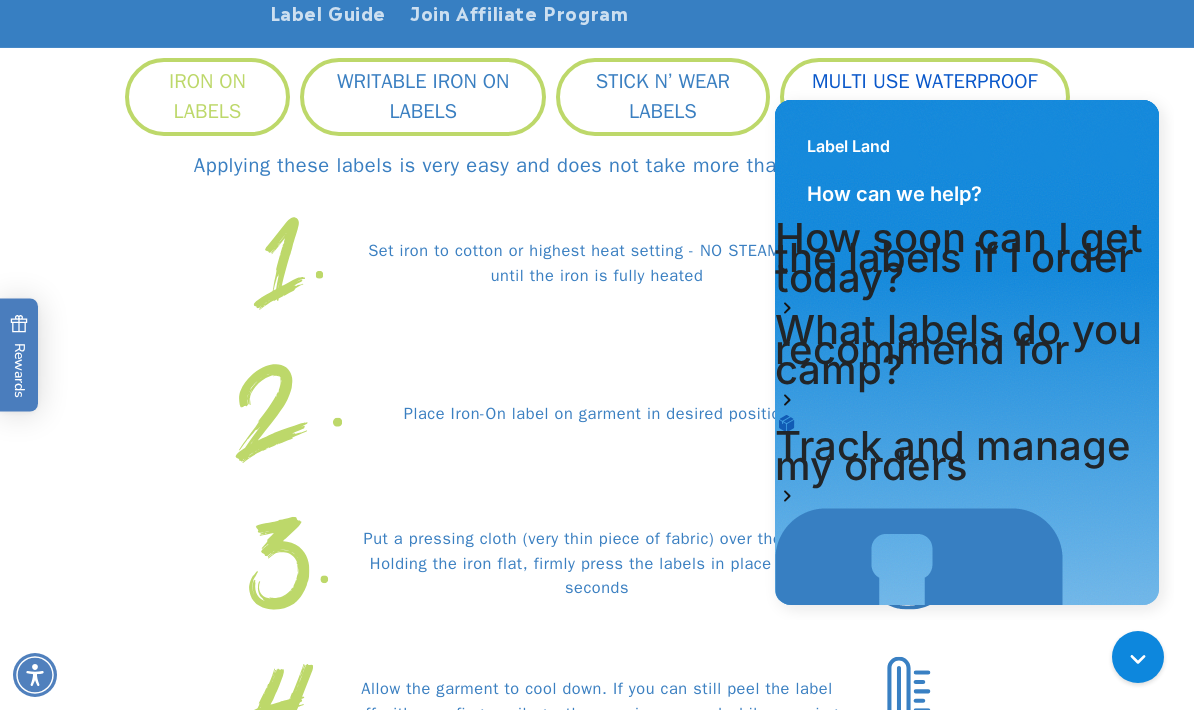 click on "MULTI USE WATERPROOF LABELS" at bounding box center [925, 97] 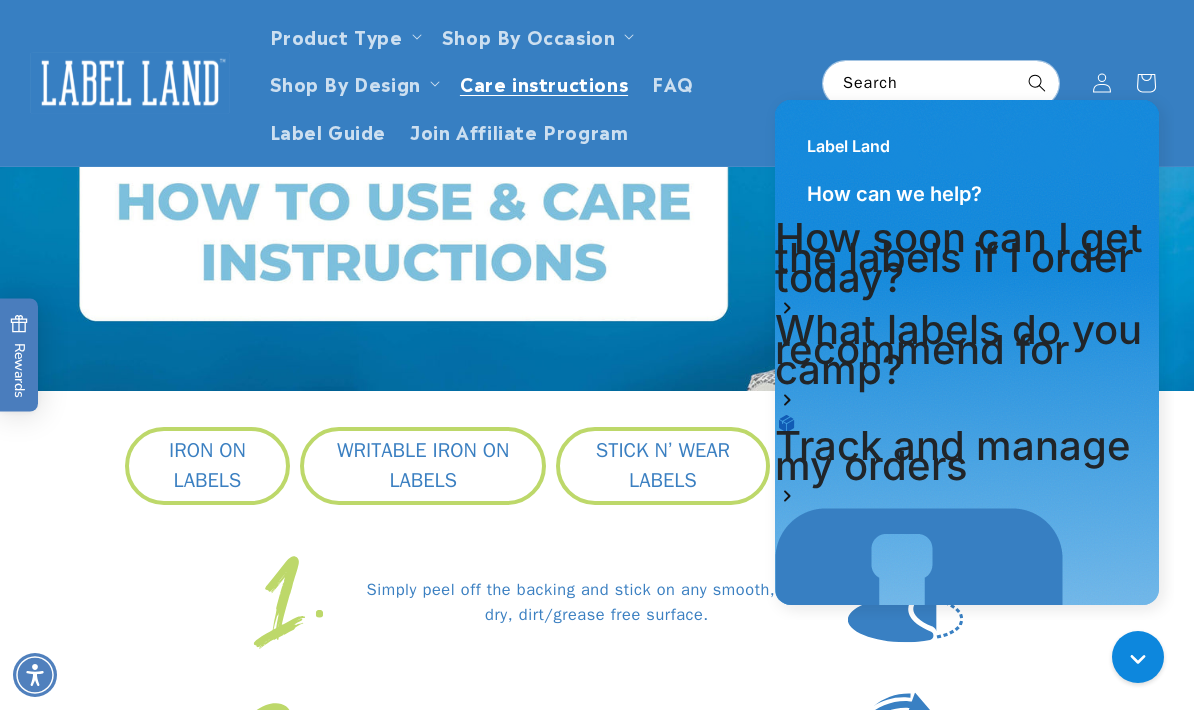 scroll, scrollTop: 0, scrollLeft: 0, axis: both 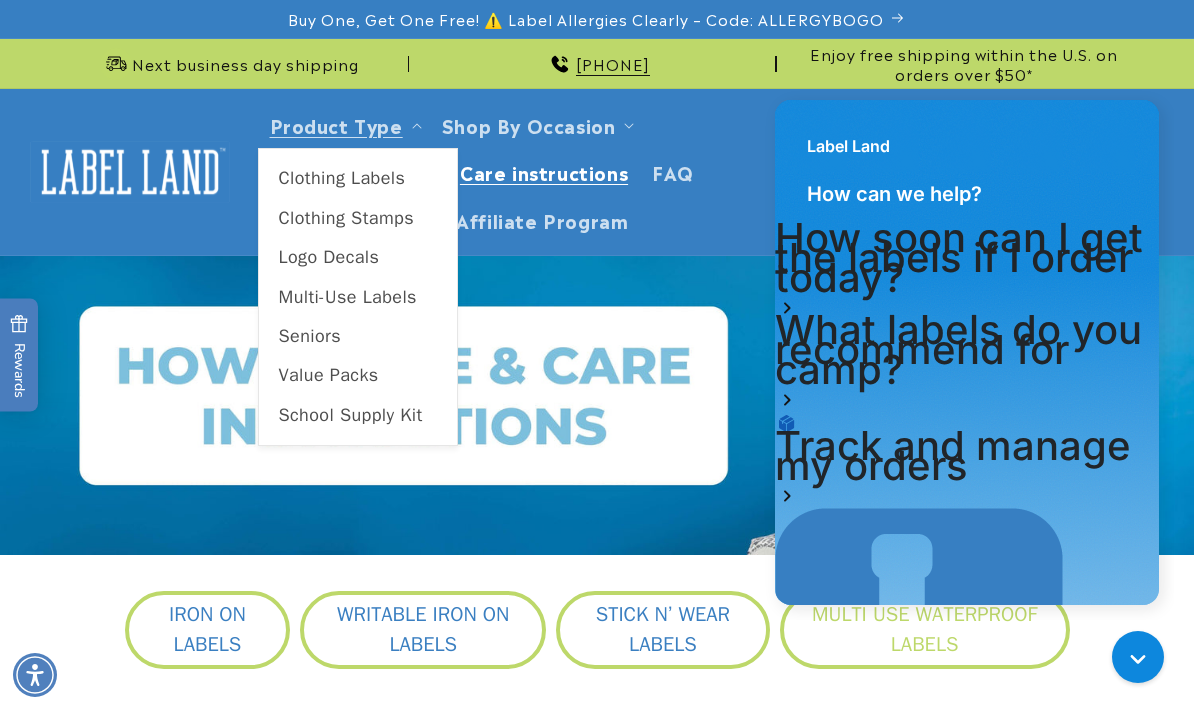click on "Multi-Use Labels" at bounding box center (358, 297) 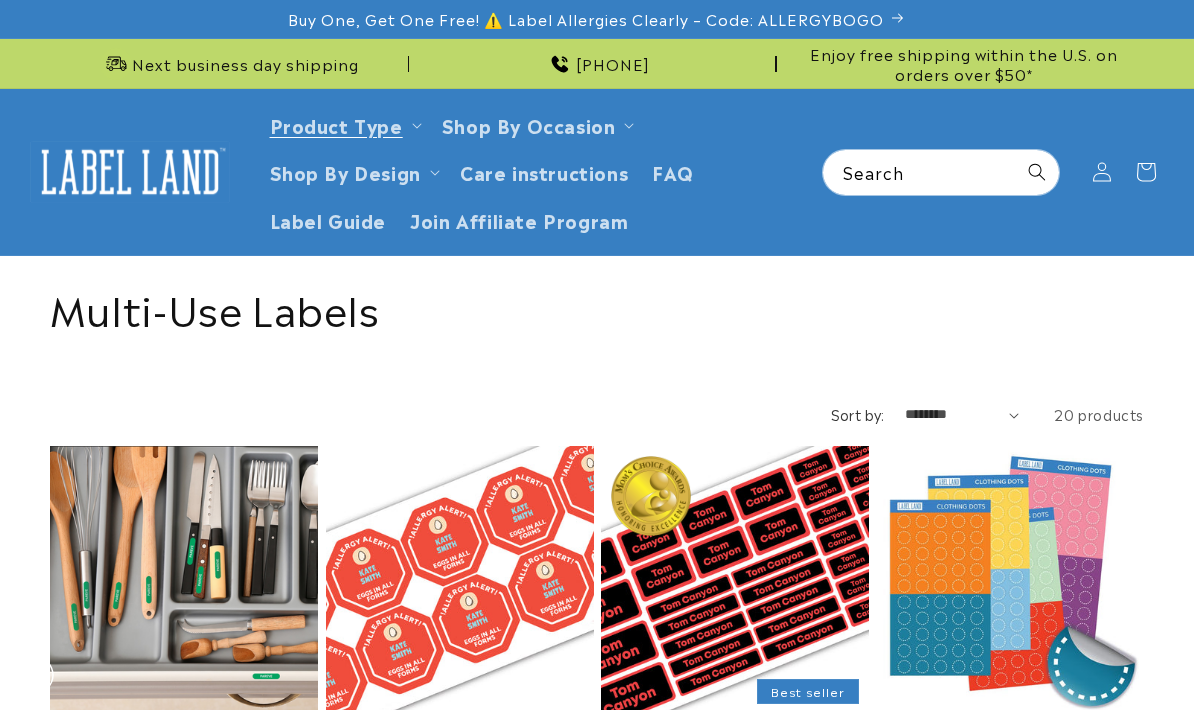 scroll, scrollTop: 0, scrollLeft: 0, axis: both 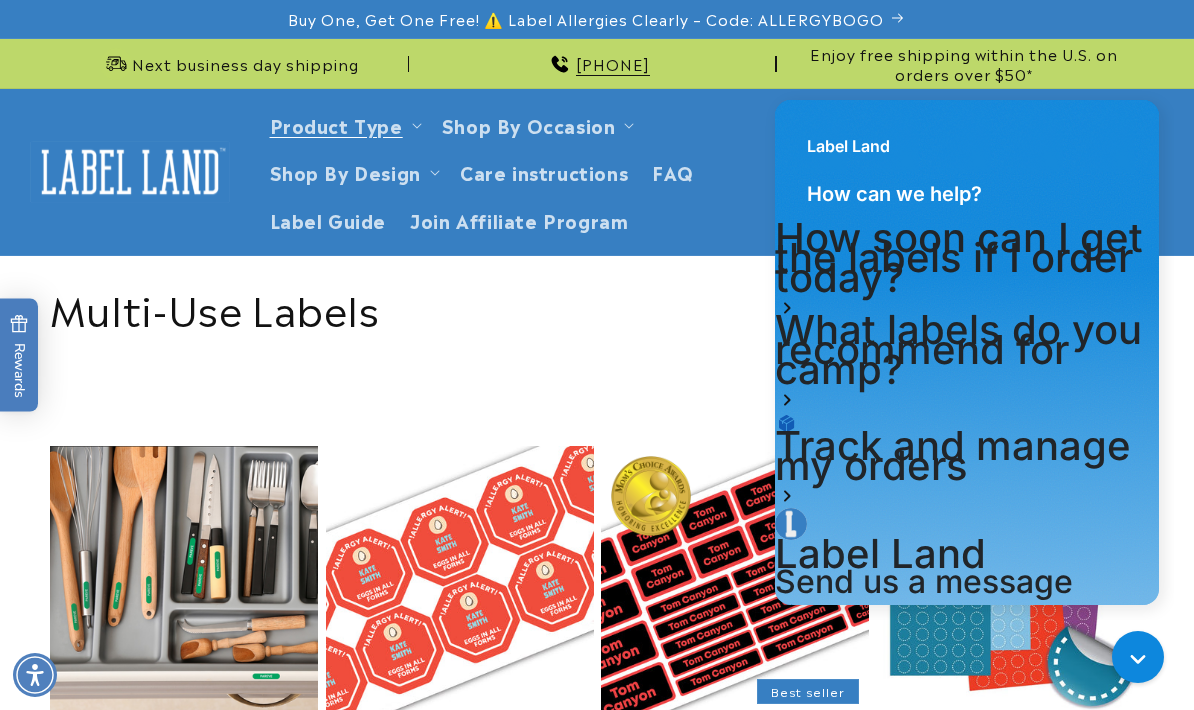 click on "Label Land" at bounding box center [967, 136] 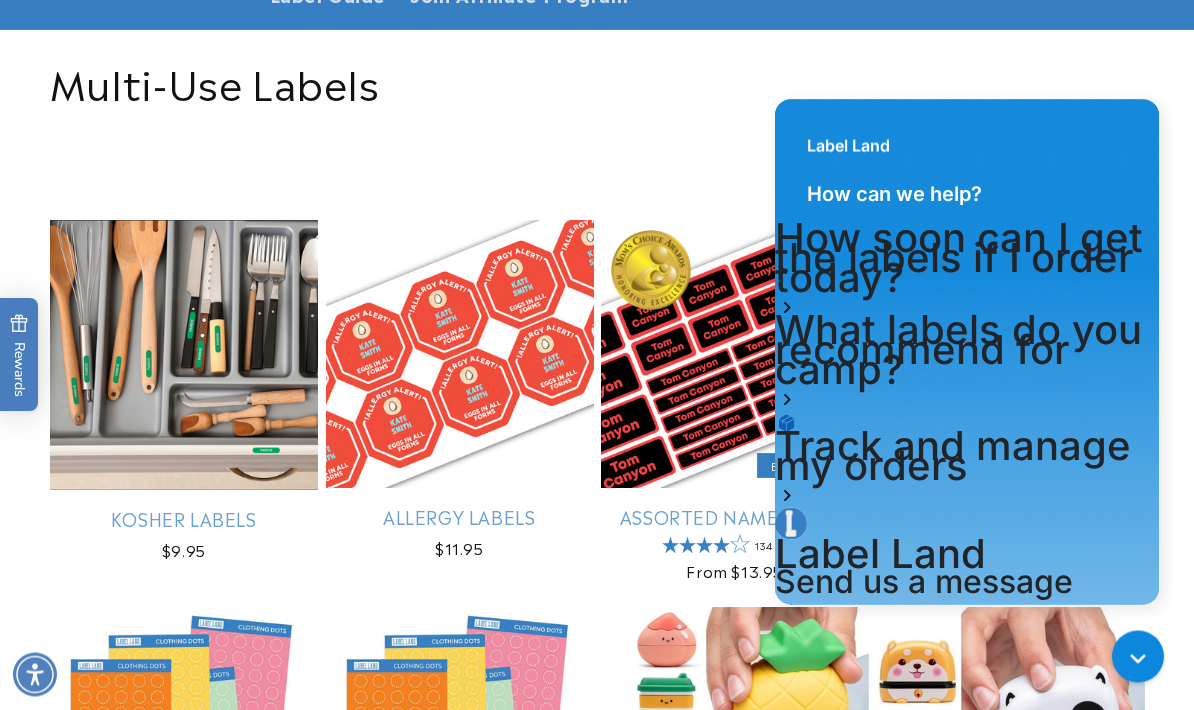 scroll, scrollTop: 226, scrollLeft: 0, axis: vertical 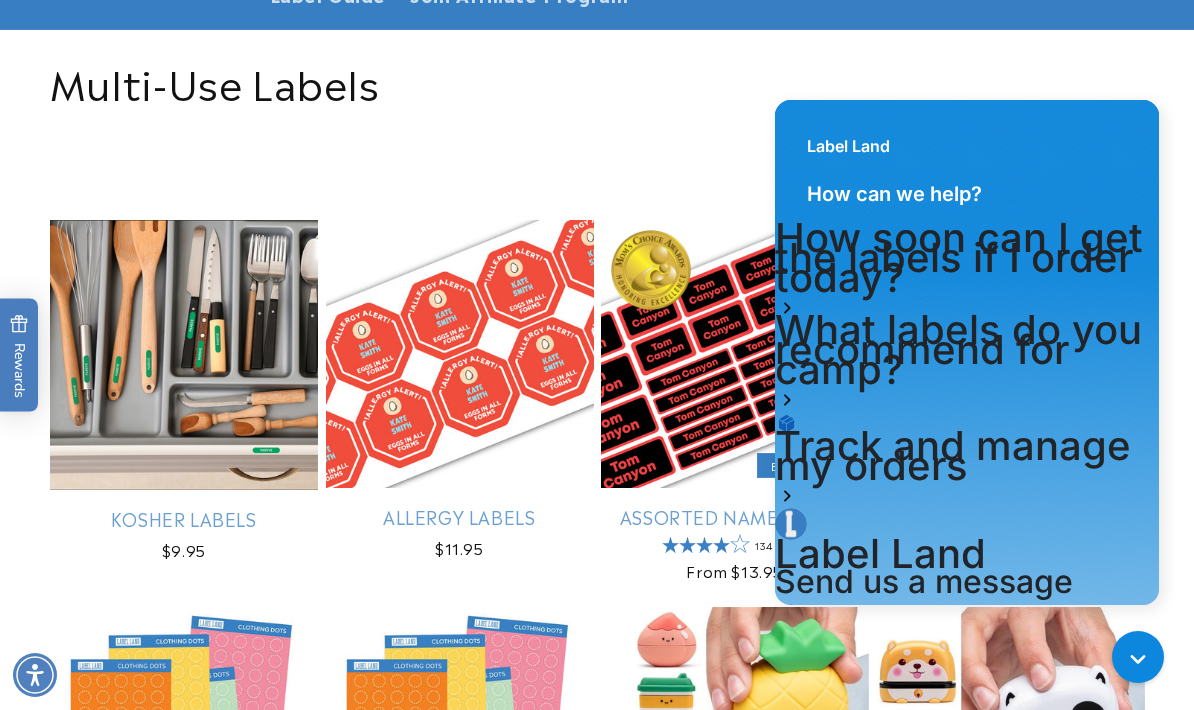 click on "Kosher Labels" at bounding box center (184, 518) 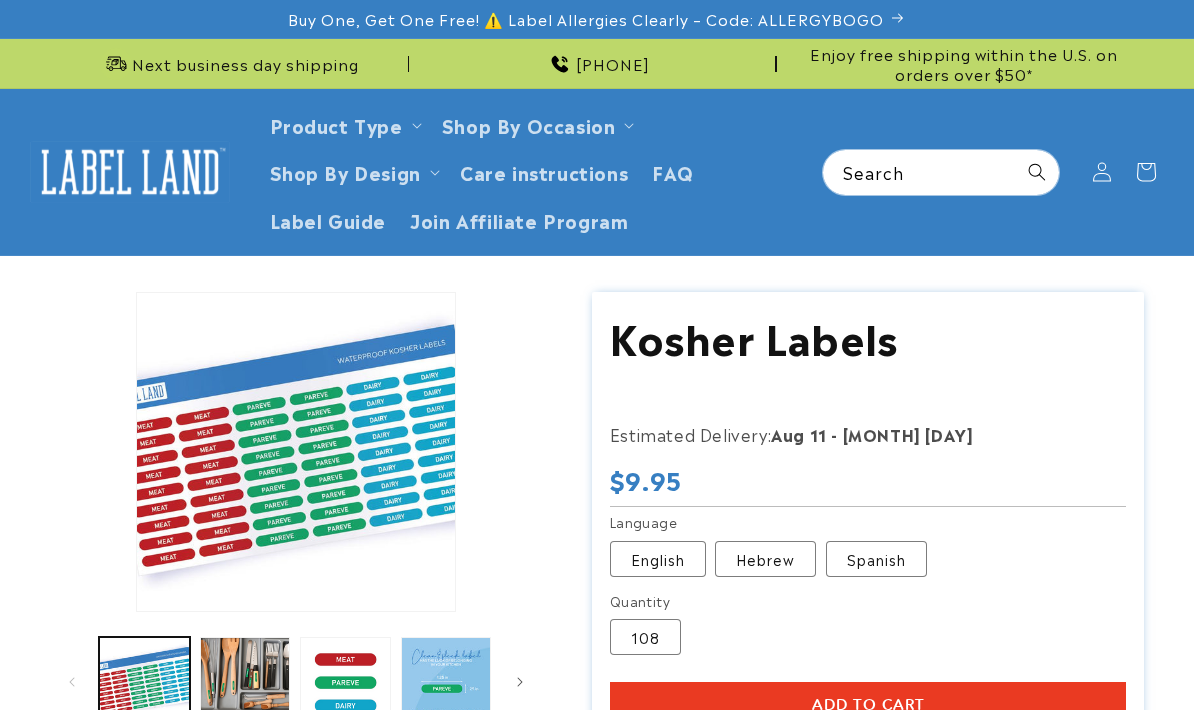 scroll, scrollTop: 0, scrollLeft: 0, axis: both 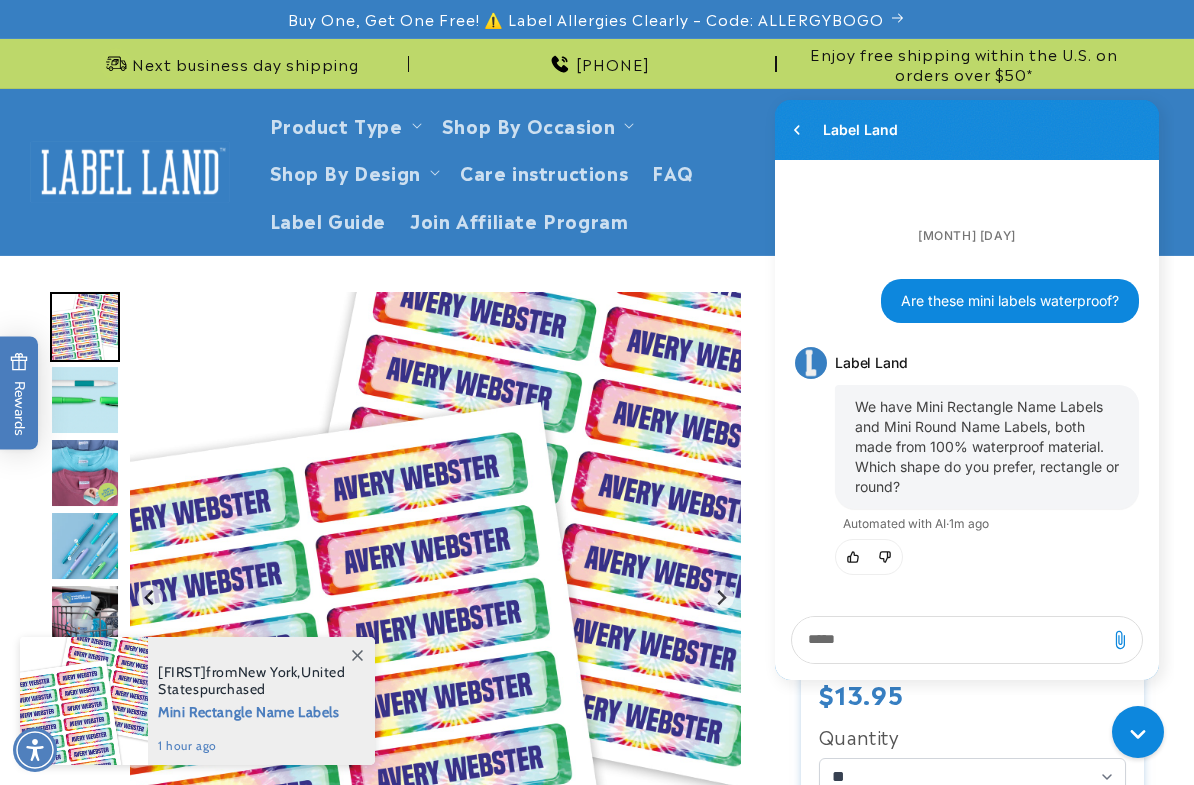click on "Shop By Occasion" at bounding box center (536, 124) 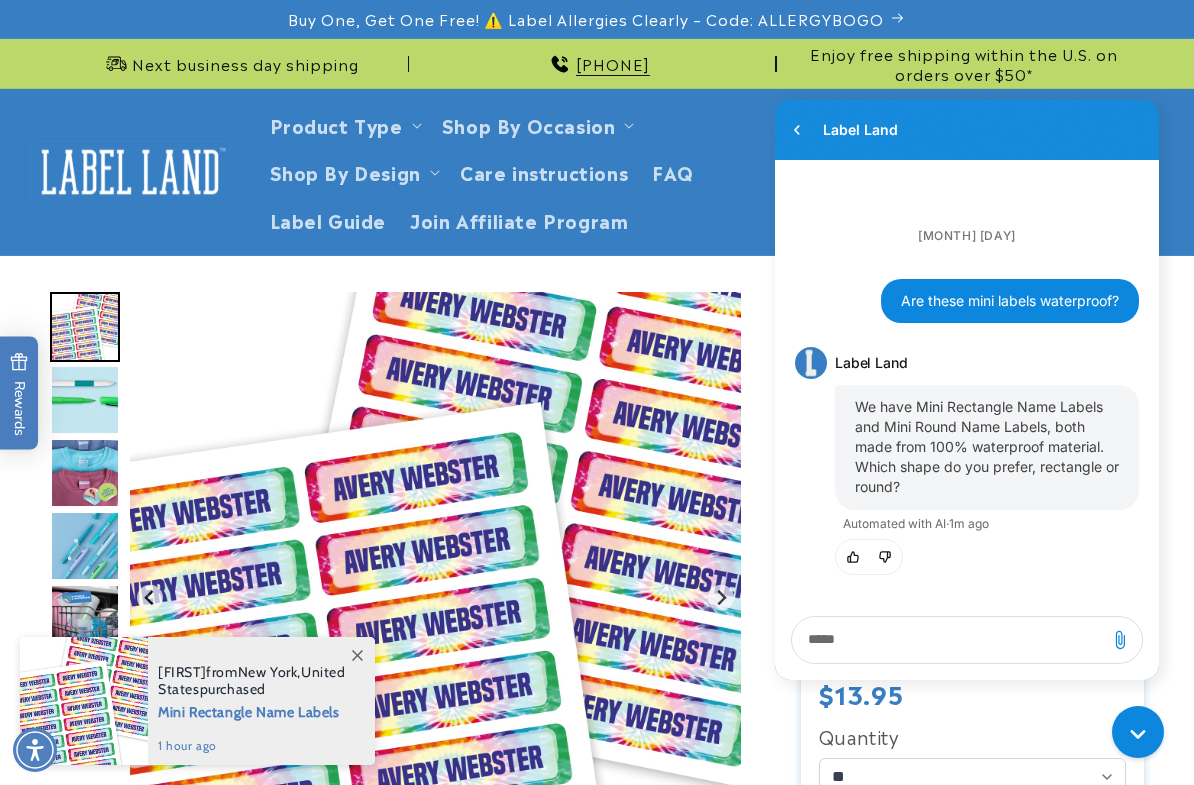 click at bounding box center (949, 640) 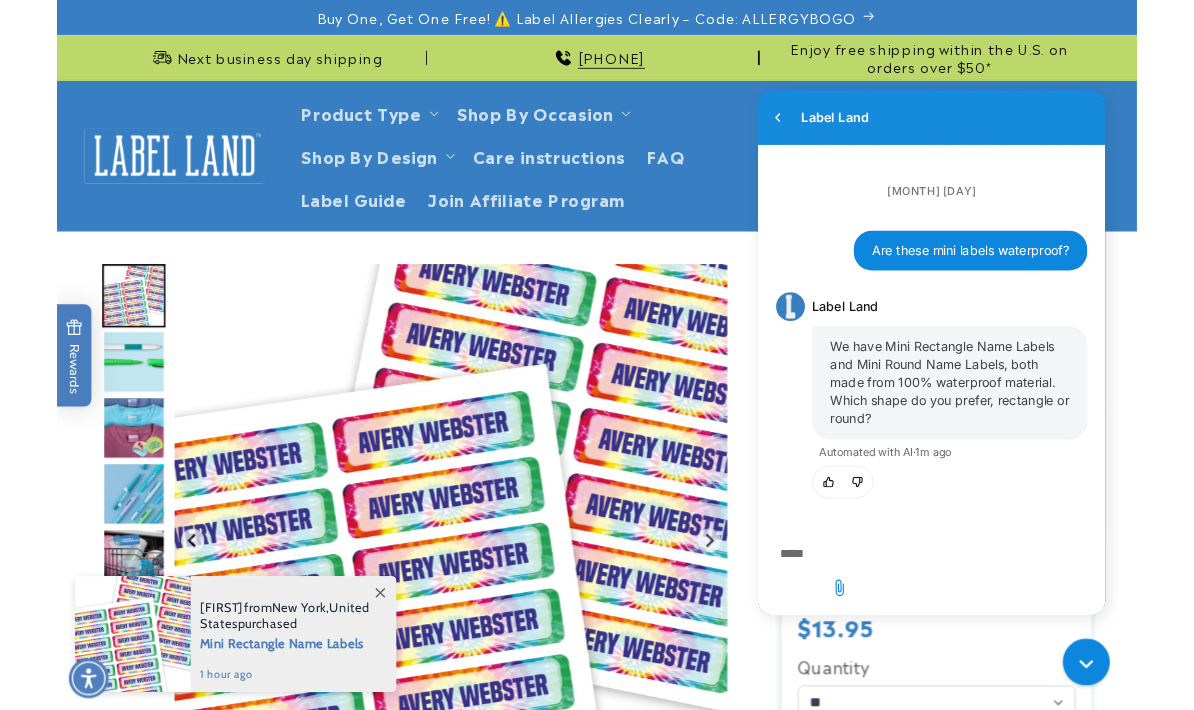 scroll, scrollTop: 49, scrollLeft: 0, axis: vertical 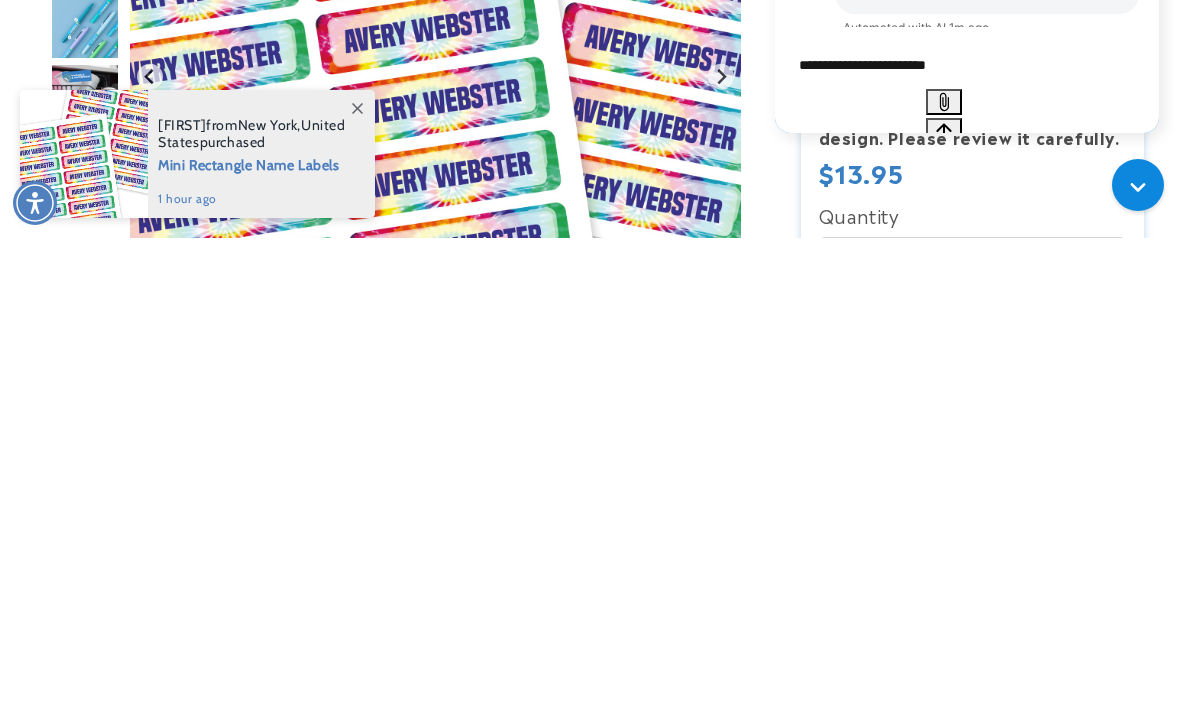 type on "**********" 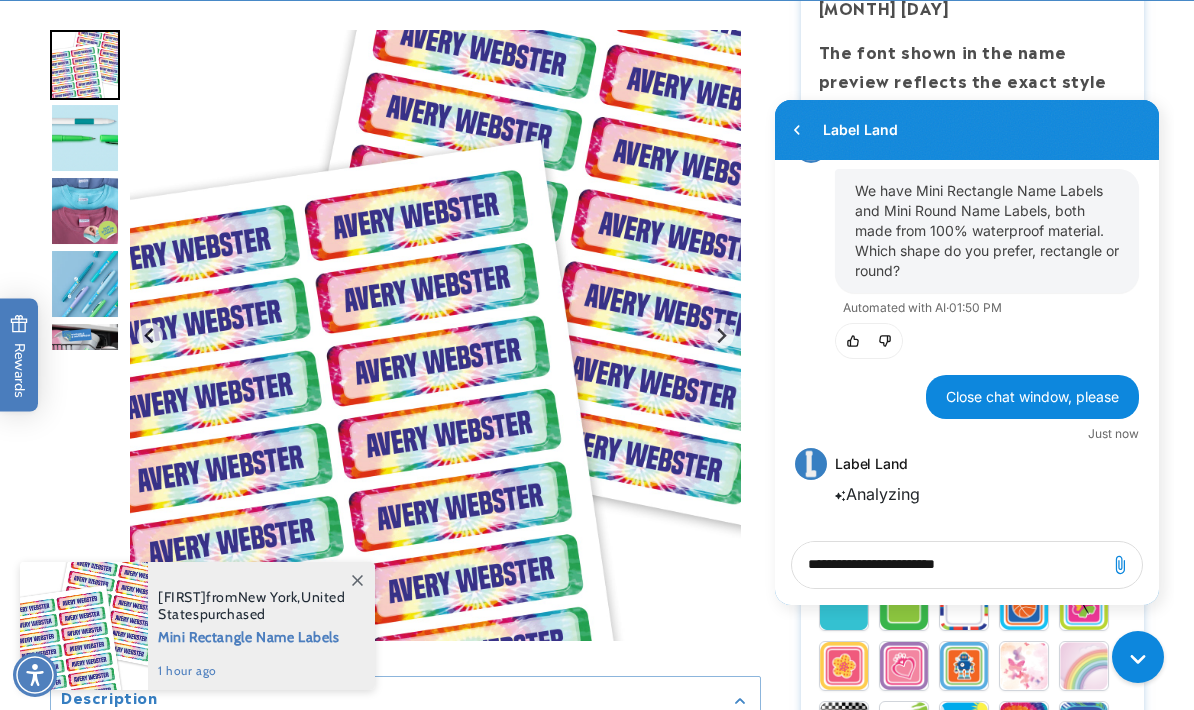 scroll, scrollTop: 247, scrollLeft: 0, axis: vertical 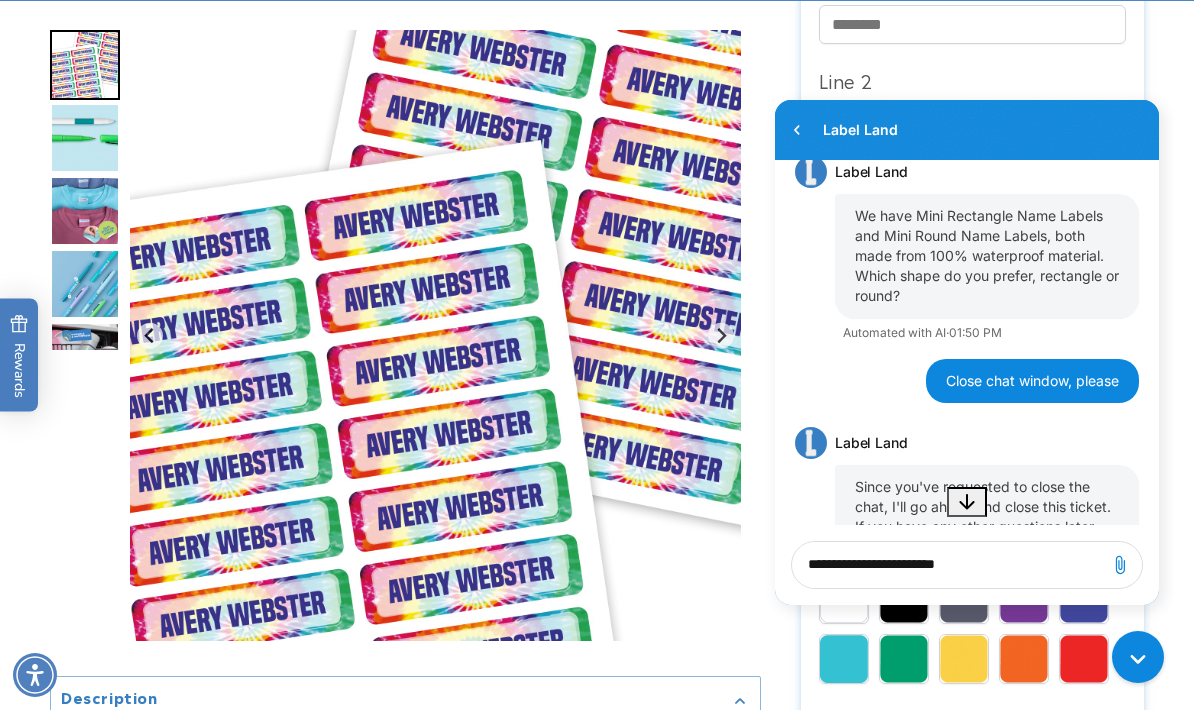 click 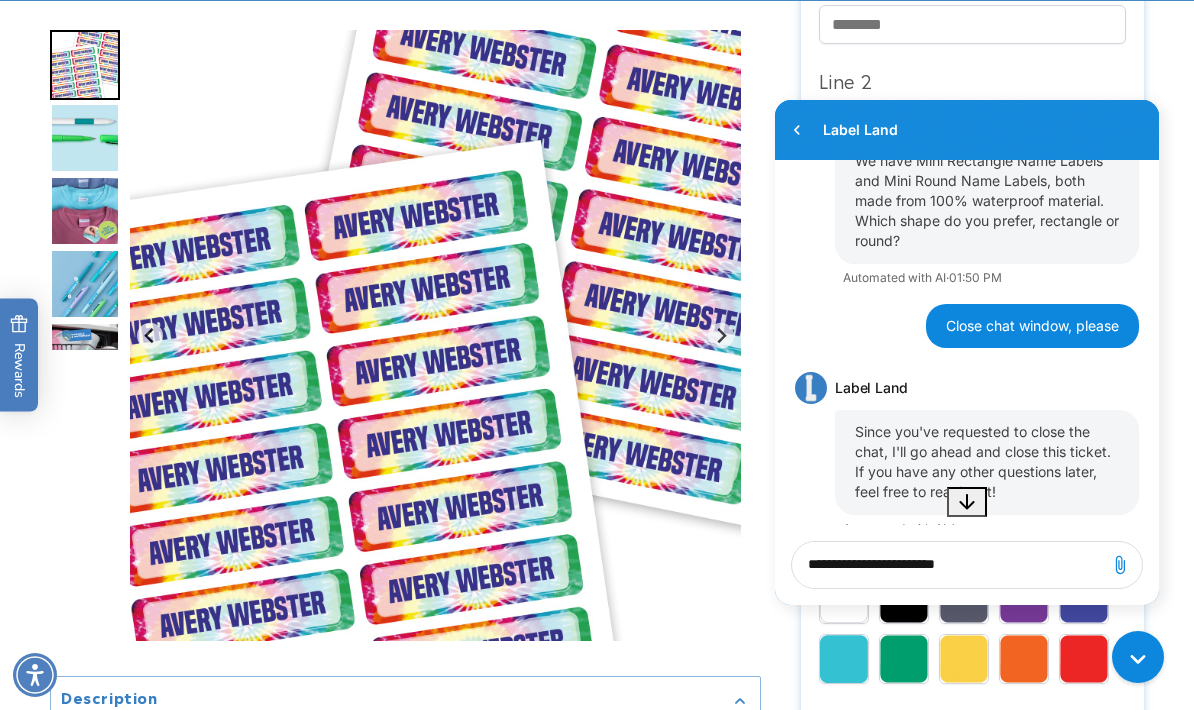 scroll, scrollTop: 222, scrollLeft: 0, axis: vertical 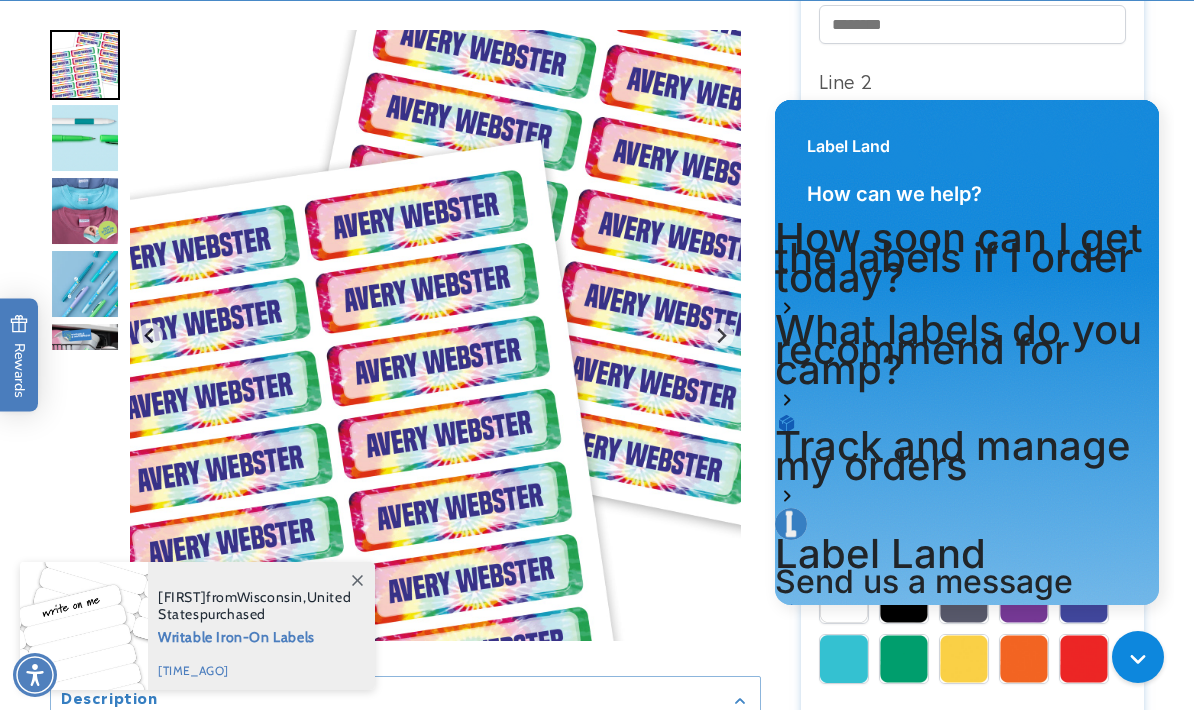 click on "Label Land" at bounding box center (967, 136) 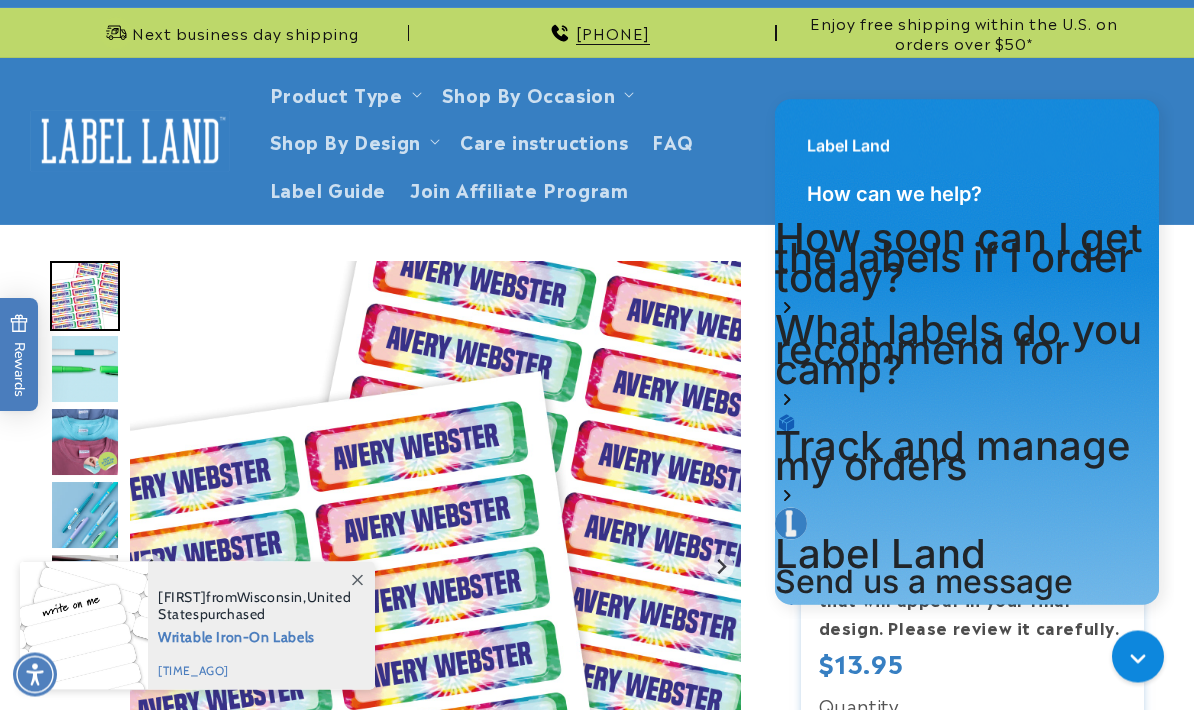 scroll, scrollTop: 0, scrollLeft: 0, axis: both 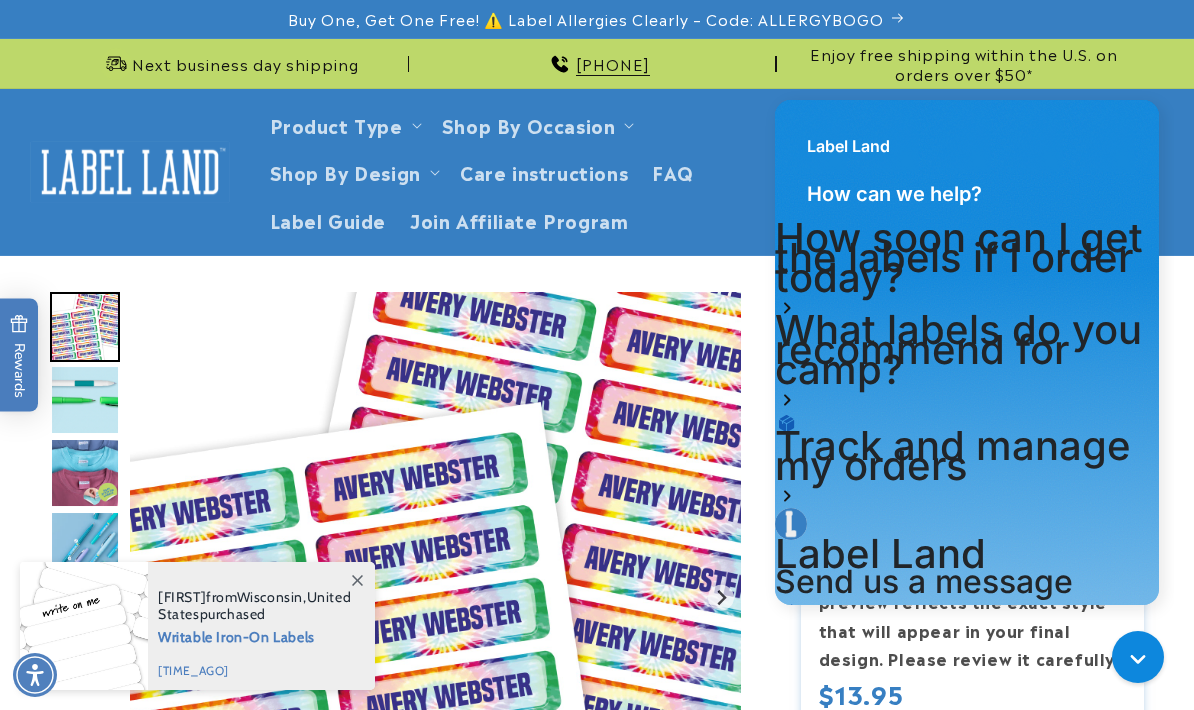 click on "Alyssa  from  Wisconsin , United States  purchased   Writable Iron-On Labels     3 minutes ago" at bounding box center (261, 626) 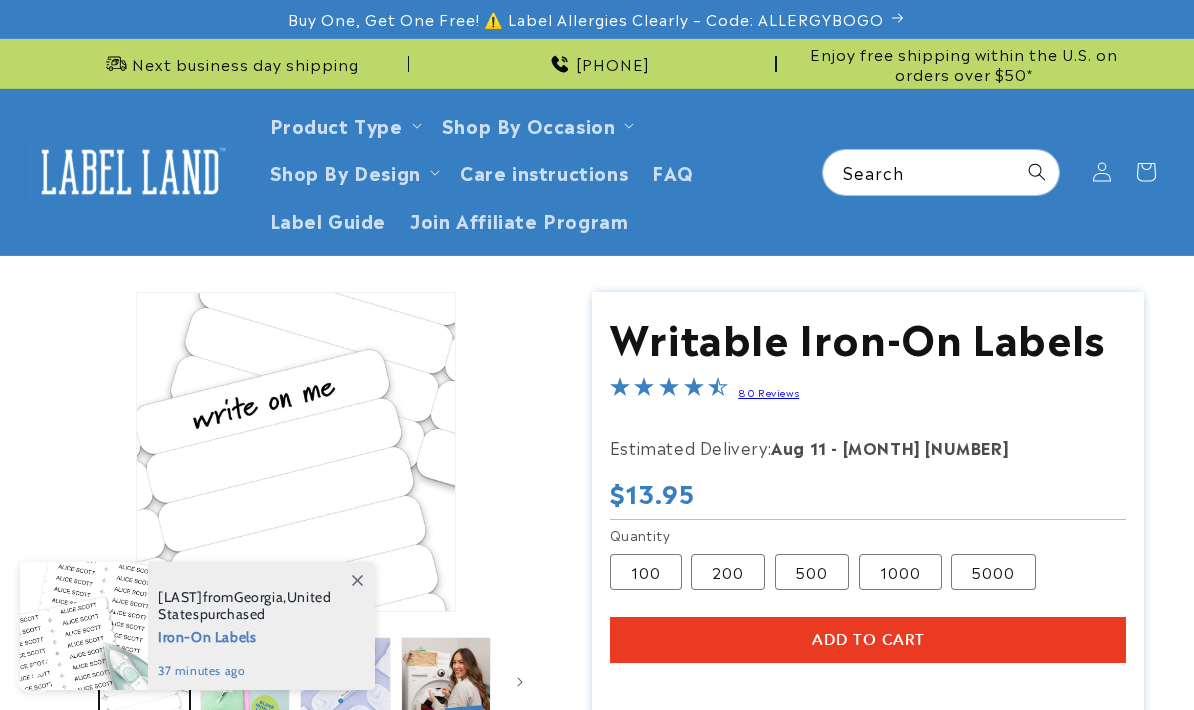scroll, scrollTop: 0, scrollLeft: 0, axis: both 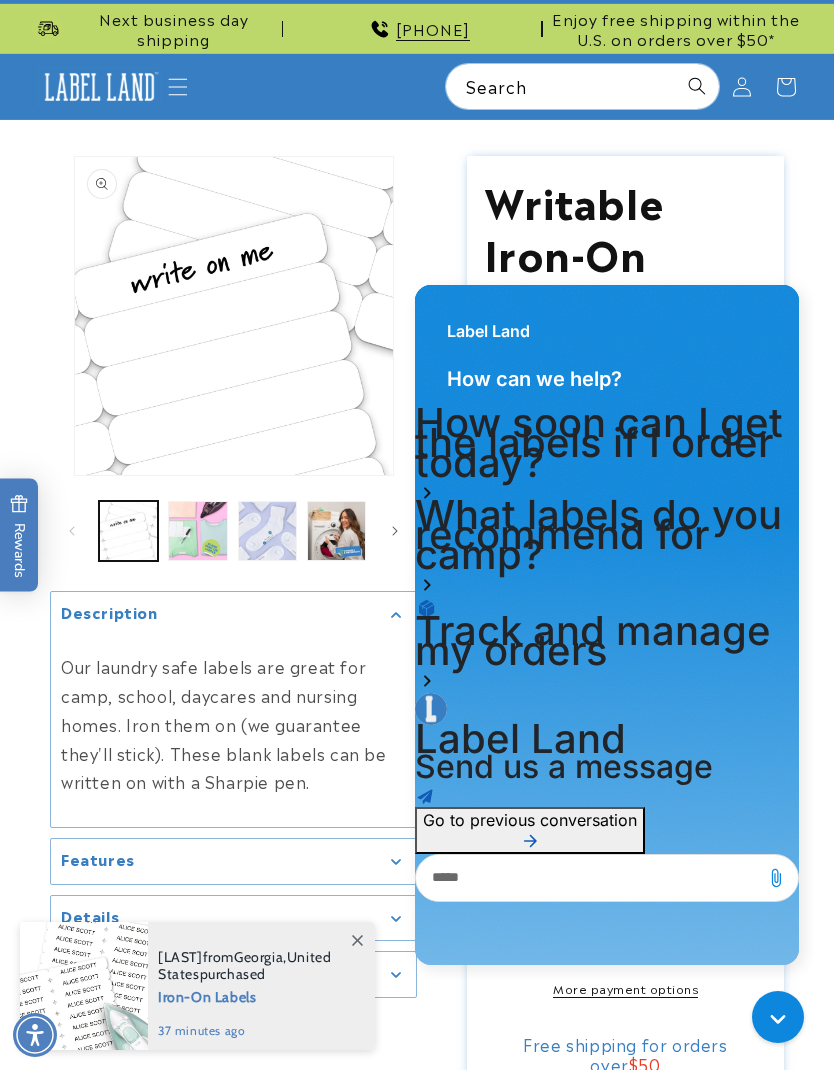 click on "How soon can I get the labels if I order today? What labels do you recommend for camp? Track and manage my orders Label Land Send us a message Go to previous conversation" at bounding box center (607, 633) 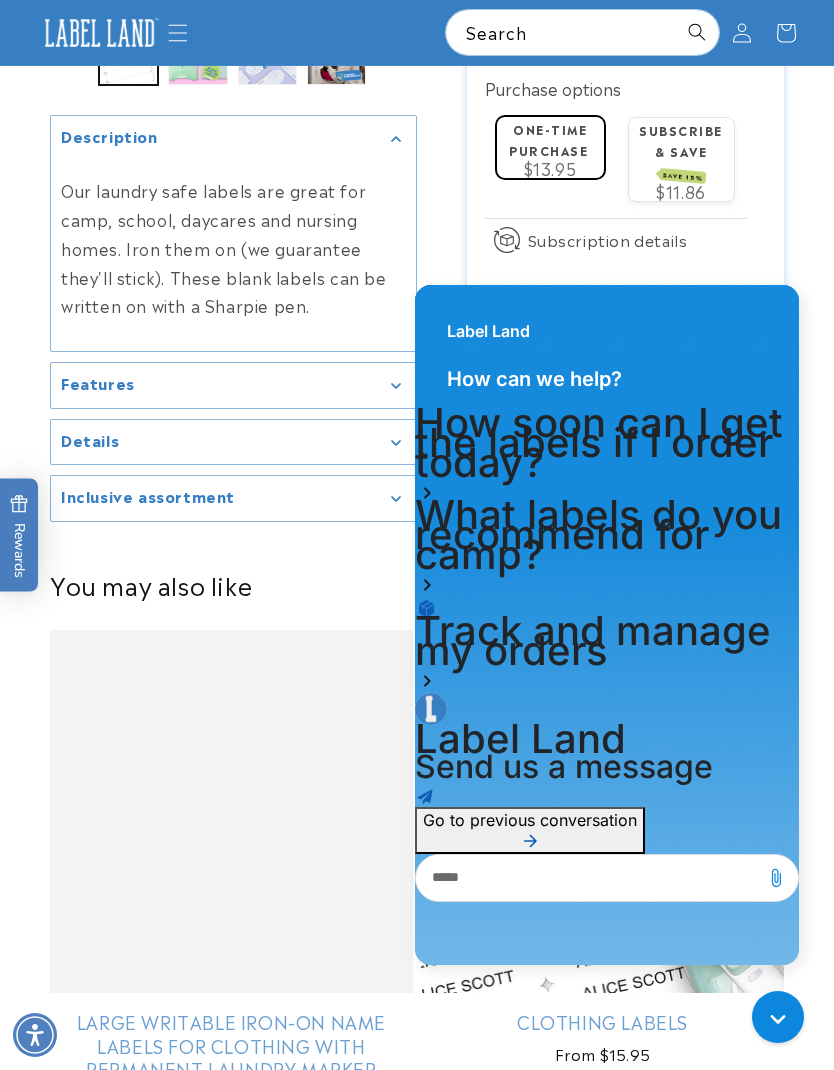 scroll, scrollTop: 619, scrollLeft: 0, axis: vertical 